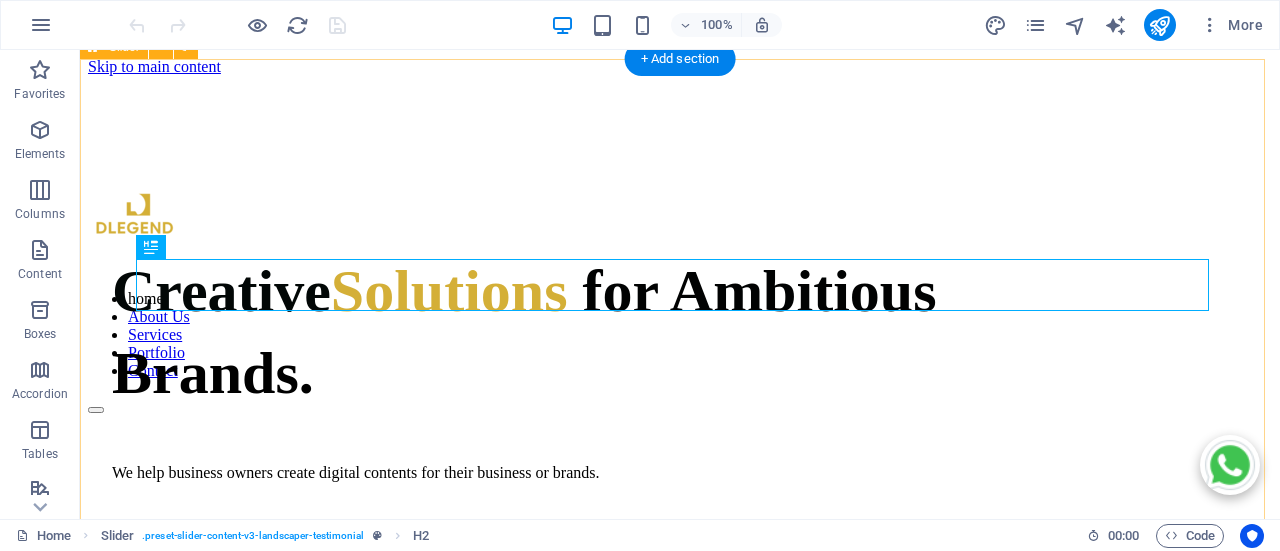 scroll, scrollTop: 2102, scrollLeft: 0, axis: vertical 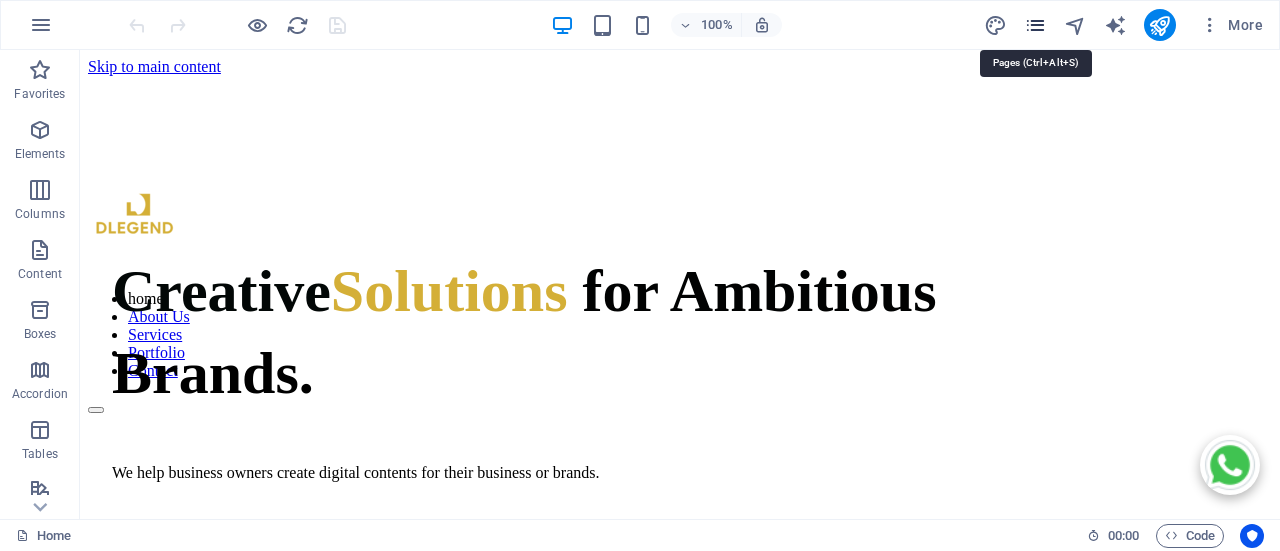 click at bounding box center (1035, 25) 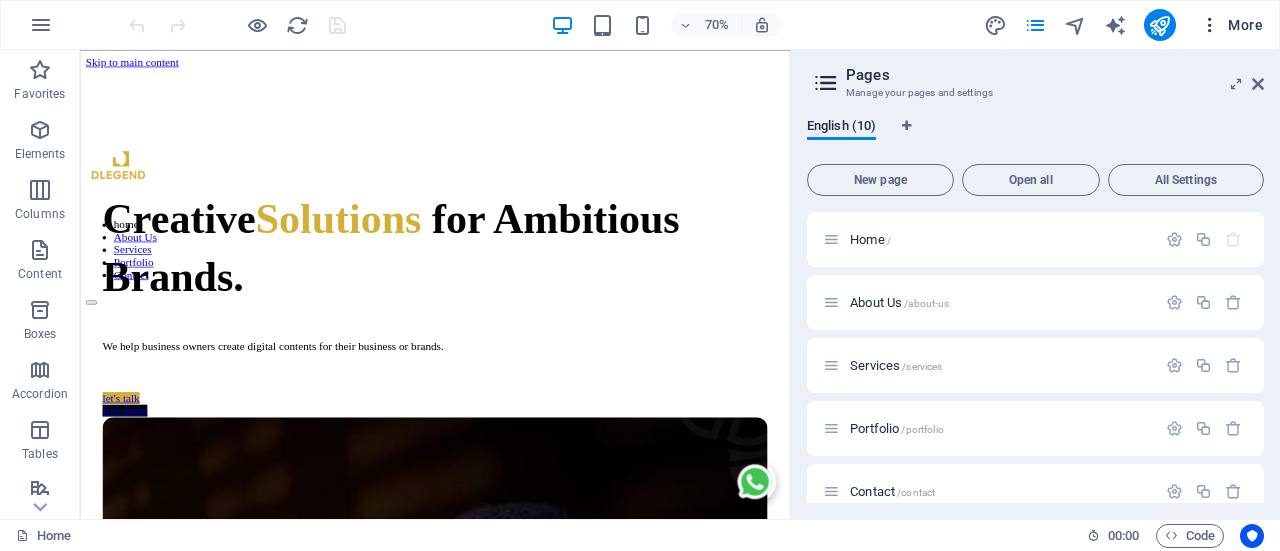 click at bounding box center (1210, 25) 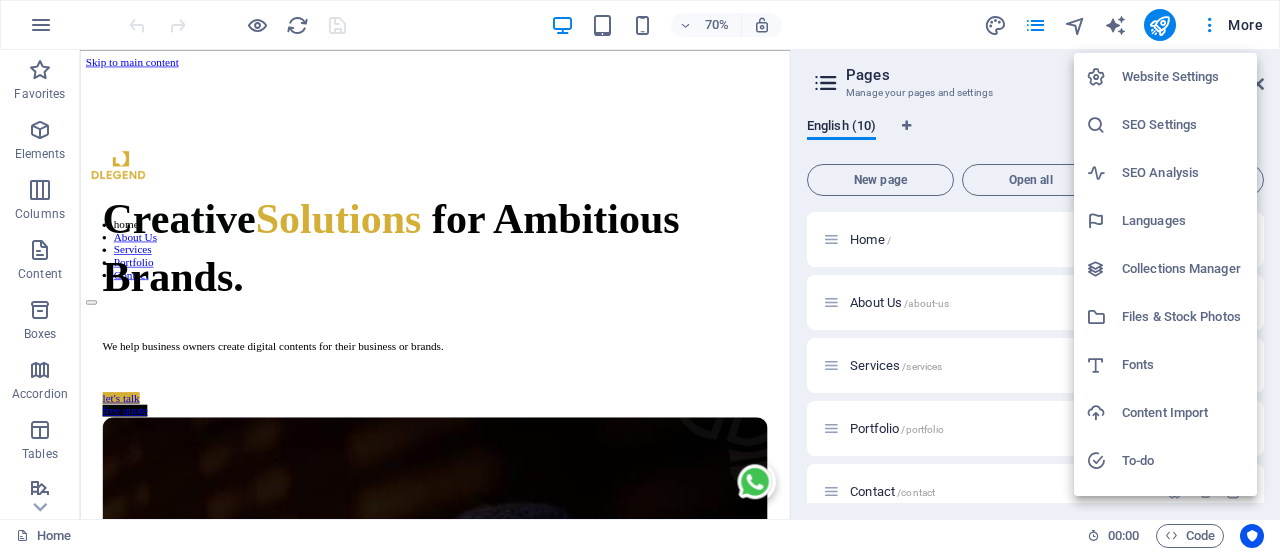 click on "Website Settings" at bounding box center [1183, 77] 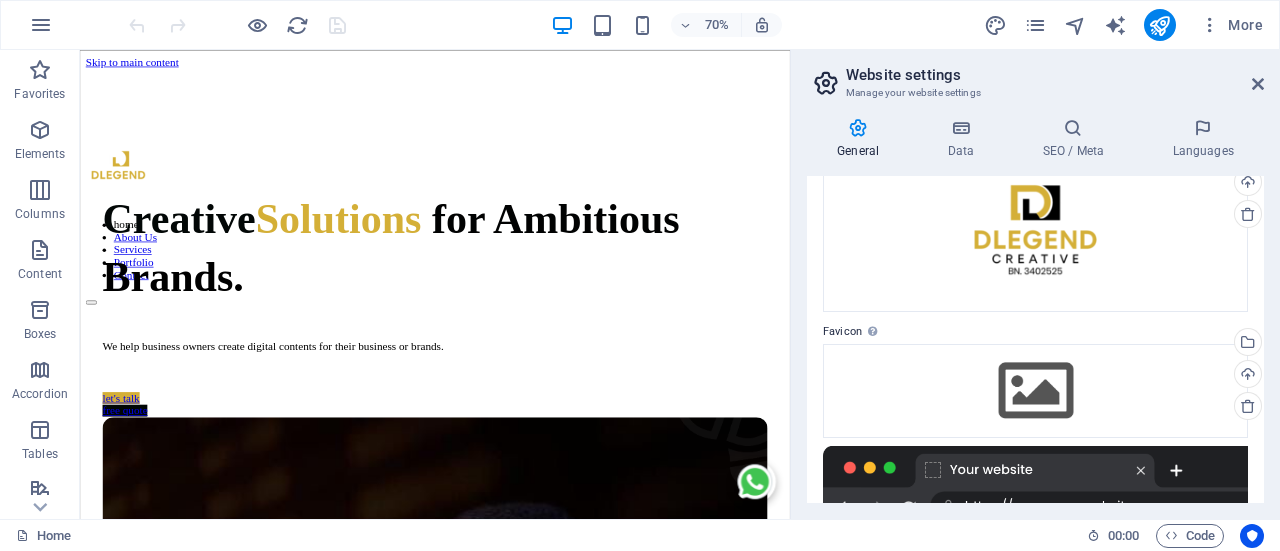 scroll, scrollTop: 0, scrollLeft: 0, axis: both 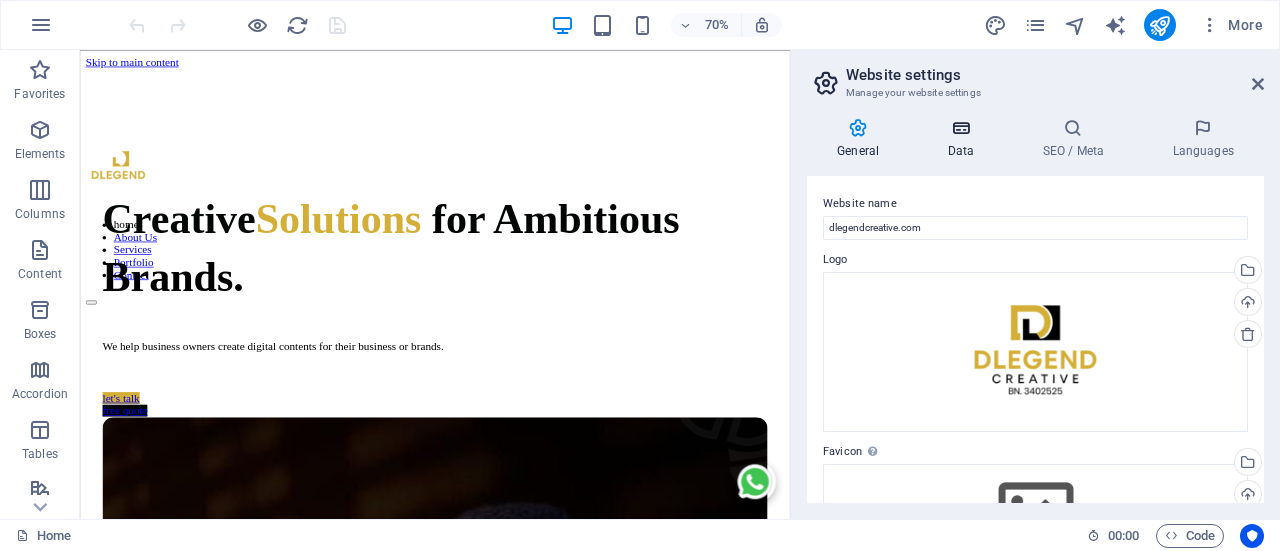 click on "Data" at bounding box center (964, 139) 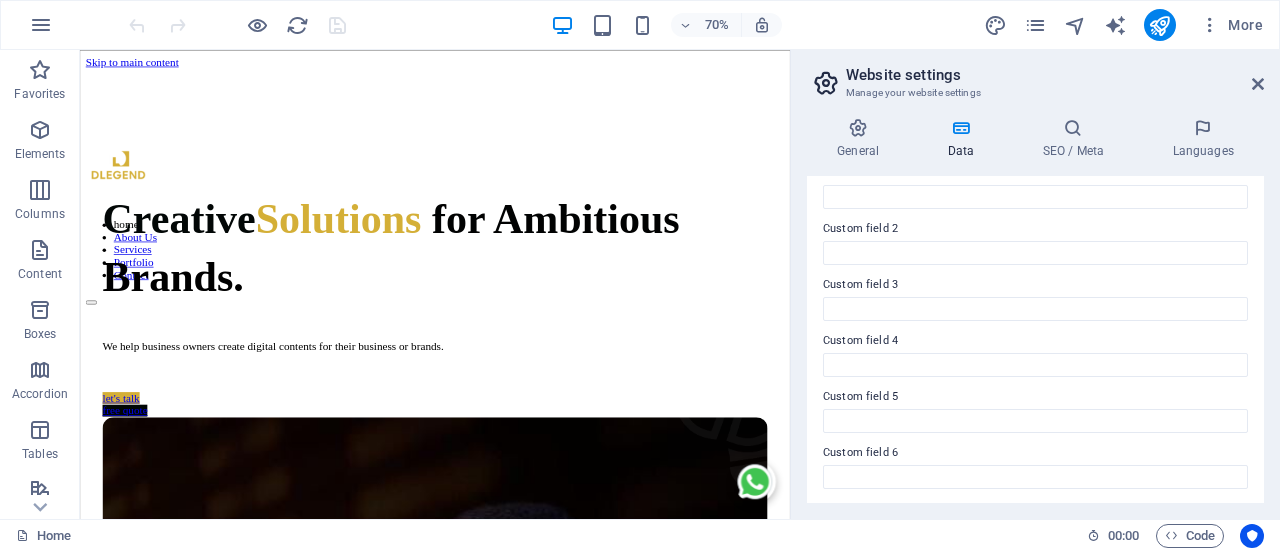 scroll, scrollTop: 633, scrollLeft: 0, axis: vertical 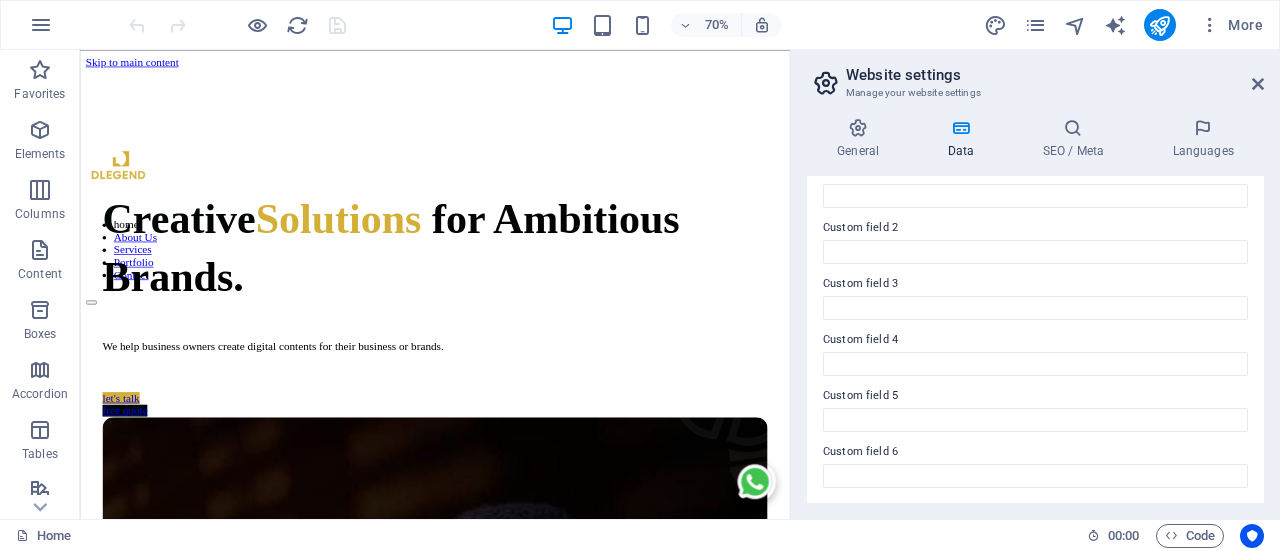 click on "General  Data  SEO / Meta  Languages Website name dlegendcreative.com Logo Drag files here, click to choose files or select files from Files or our free stock photos & videos Select files from the file manager, stock photos, or upload file(s) Upload Favicon Set the favicon of your website here. A favicon is a small icon shown in the browser tab next to your website title. It helps visitors identify your website. Drag files here, click to choose files or select files from Files or our free stock photos & videos Select files from the file manager, stock photos, or upload file(s) Upload Preview Image (Open Graph) This image will be shown when the website is shared on social networks Drag files here, click to choose files or select files from Files or our free stock photos & videos Select files from the file manager, stock photos, or upload file(s) Upload Contact data for this website. This can be used everywhere on the website and will update automatically. Company dlegendcreative.com First name John David City" at bounding box center (1035, 310) 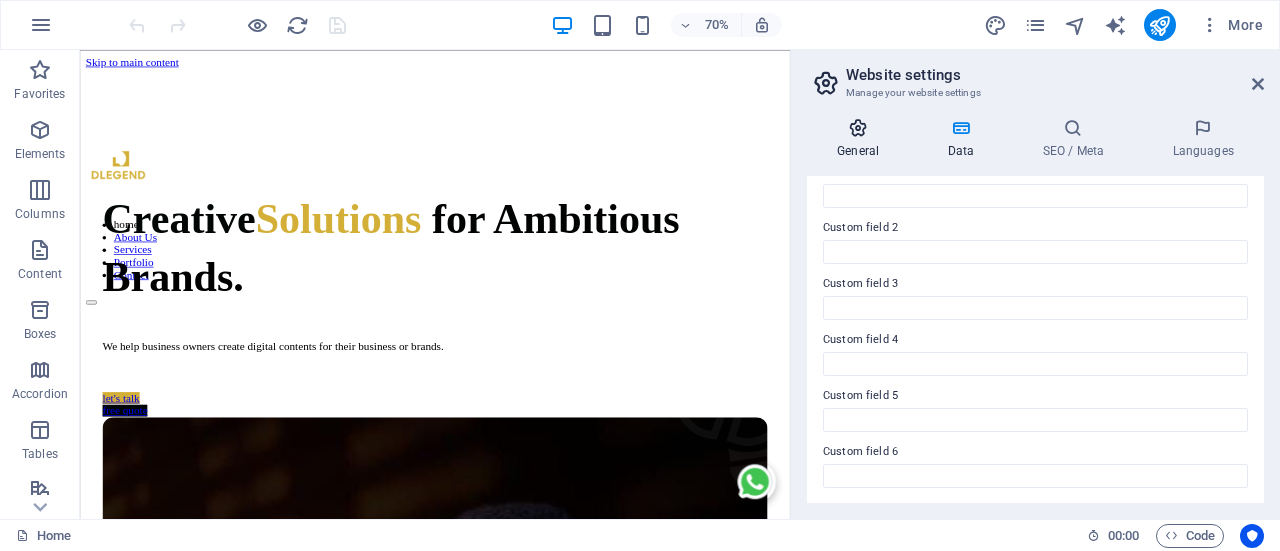 click at bounding box center [858, 128] 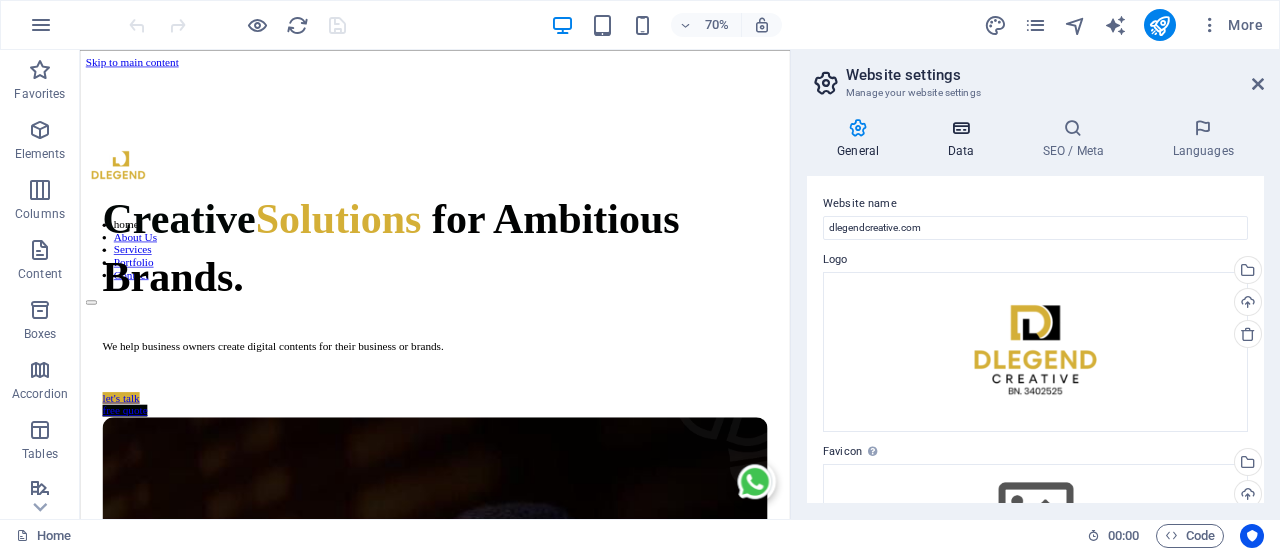 click at bounding box center [960, 128] 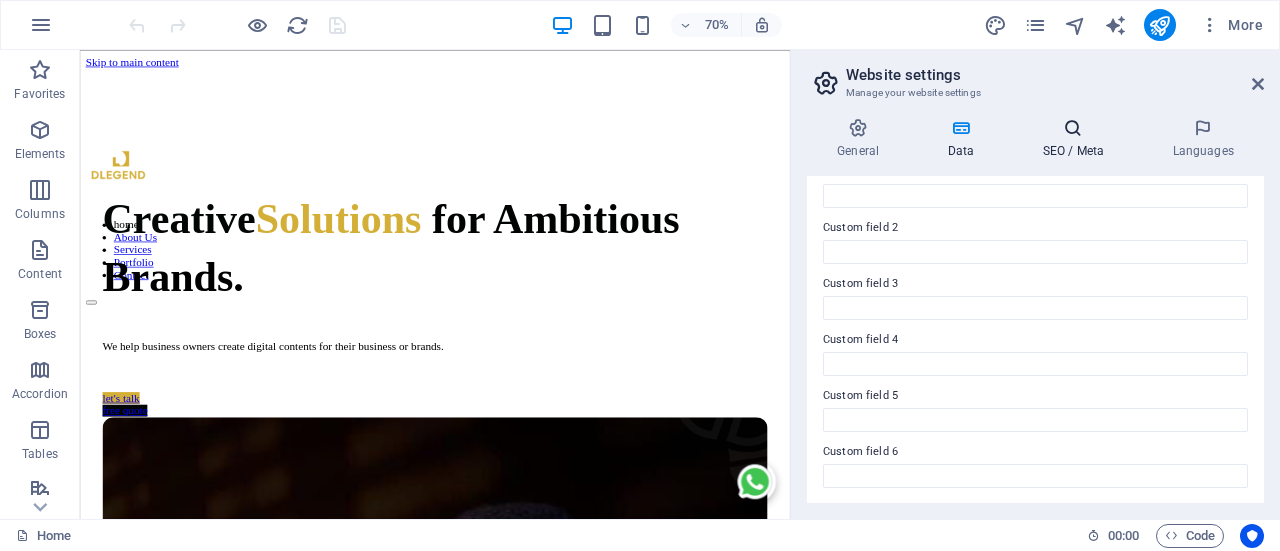 click at bounding box center [1073, 128] 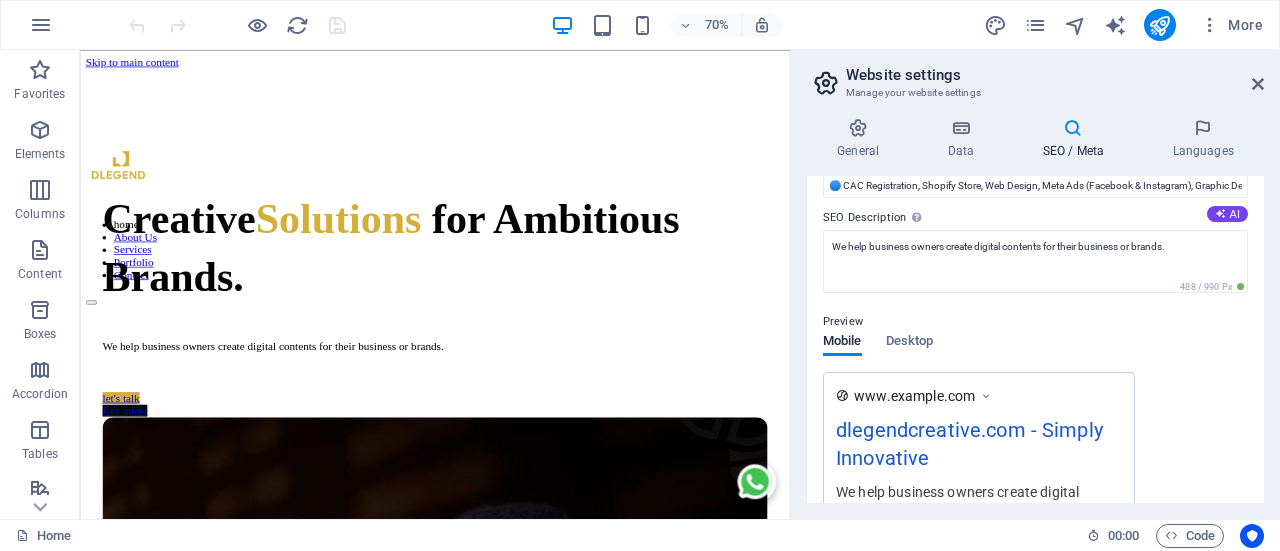 scroll, scrollTop: 0, scrollLeft: 0, axis: both 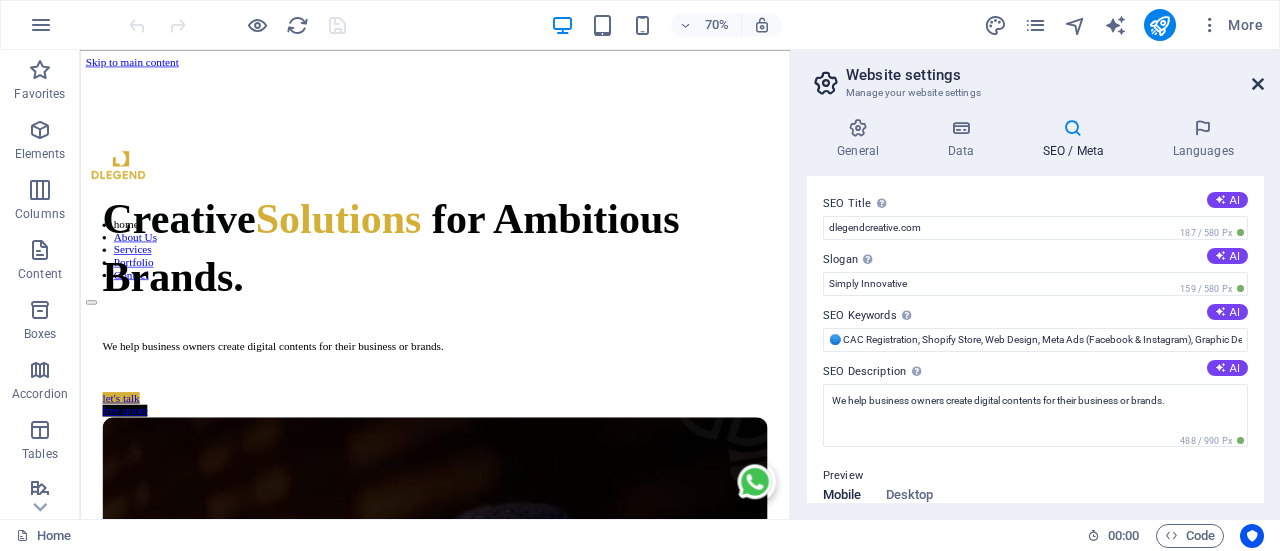 click at bounding box center [1258, 84] 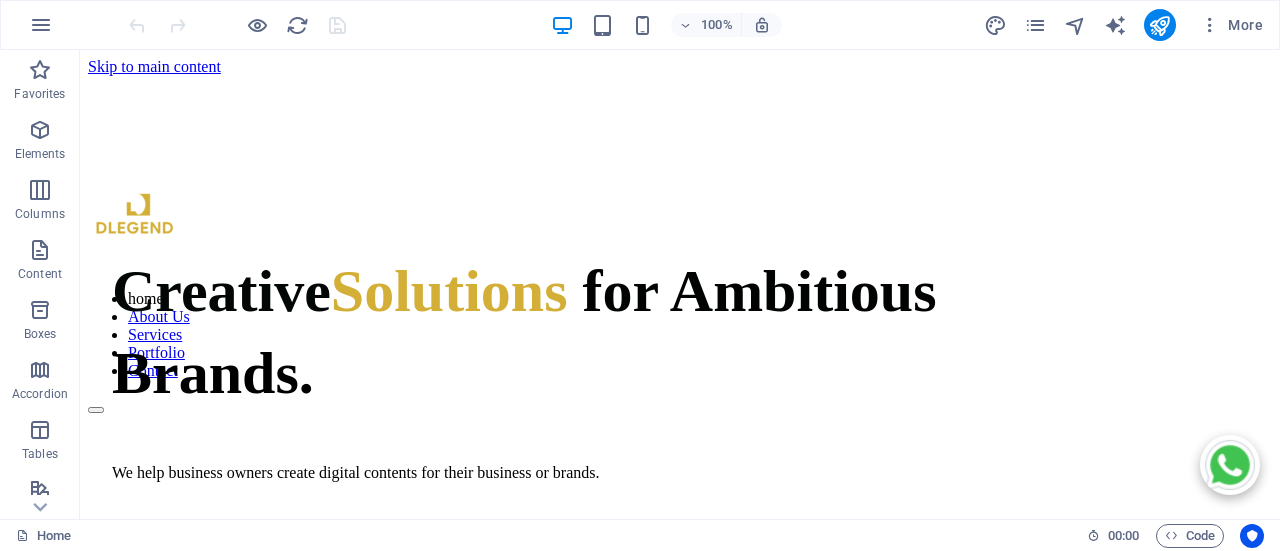 click on "More" at bounding box center [1127, 25] 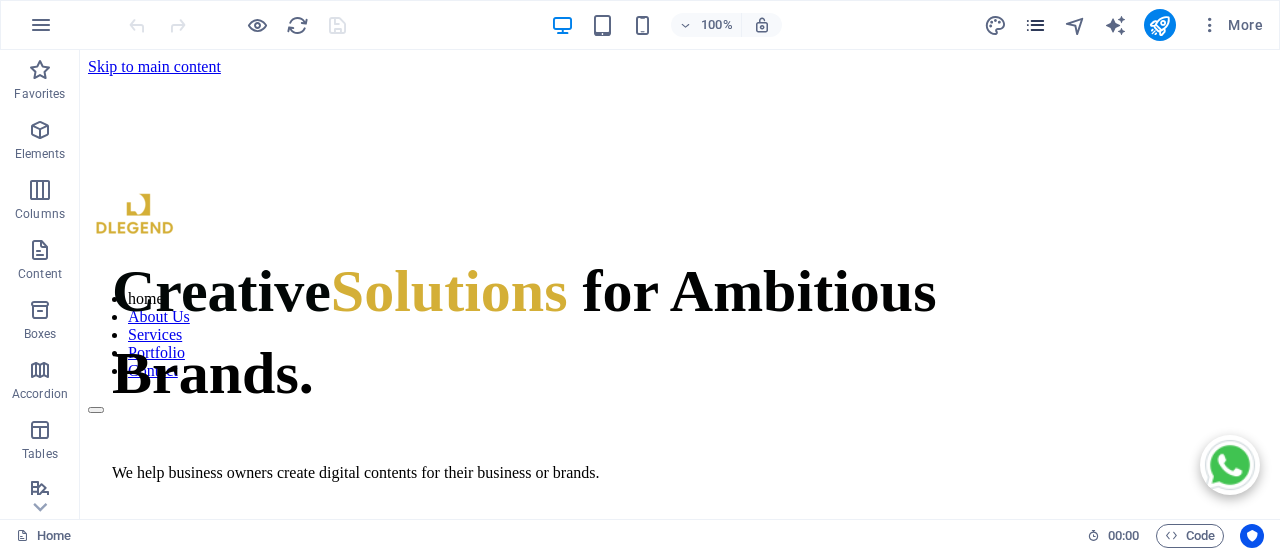 click at bounding box center [1035, 25] 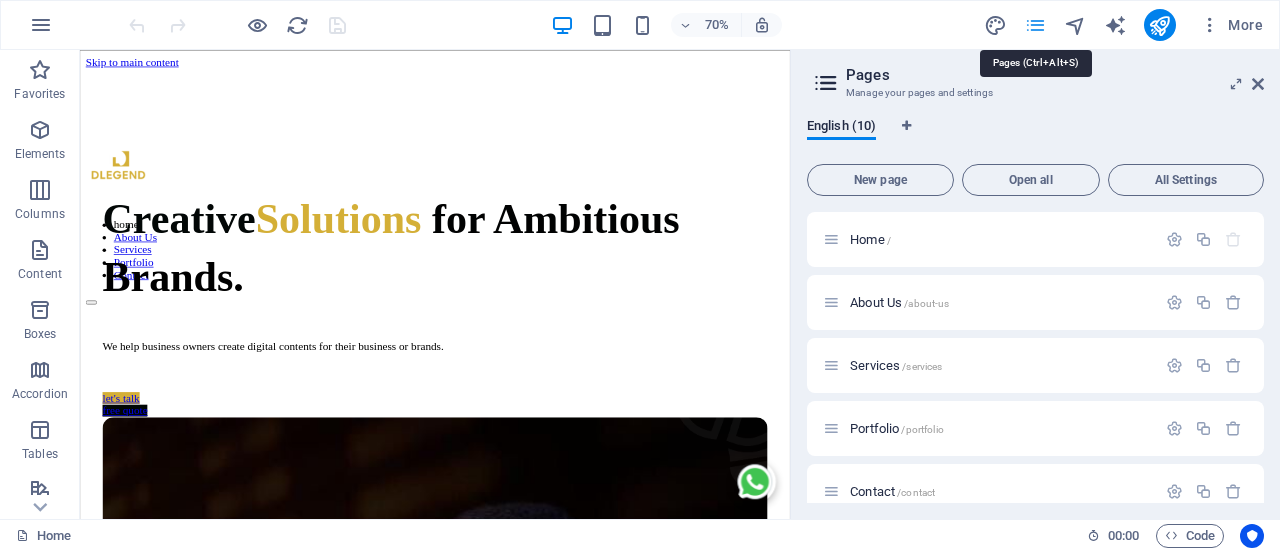 click at bounding box center [1035, 25] 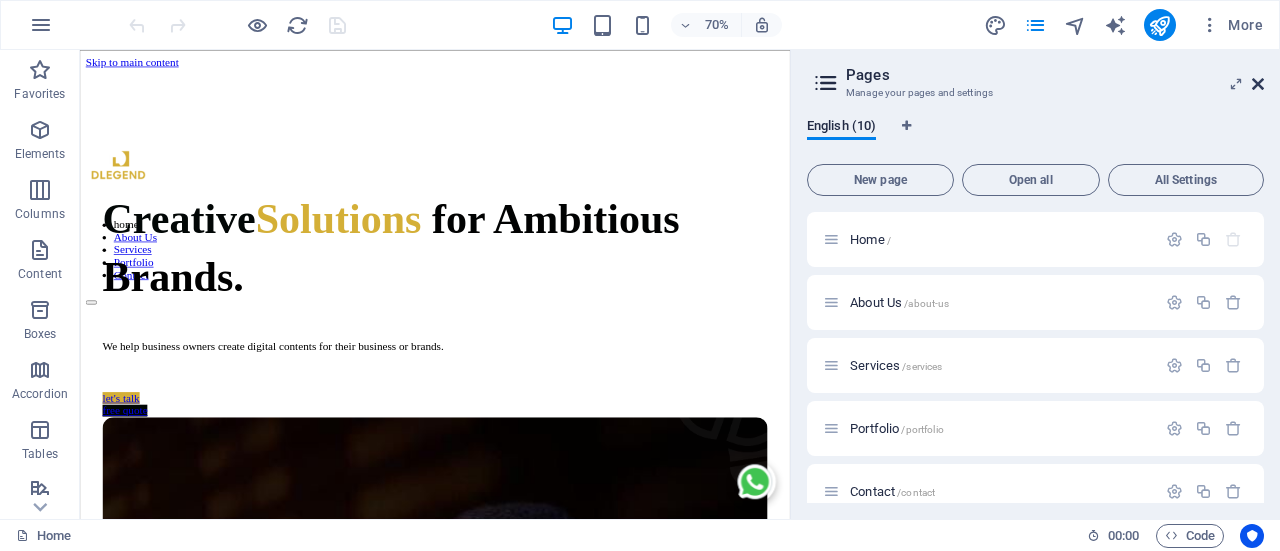 click at bounding box center (1258, 84) 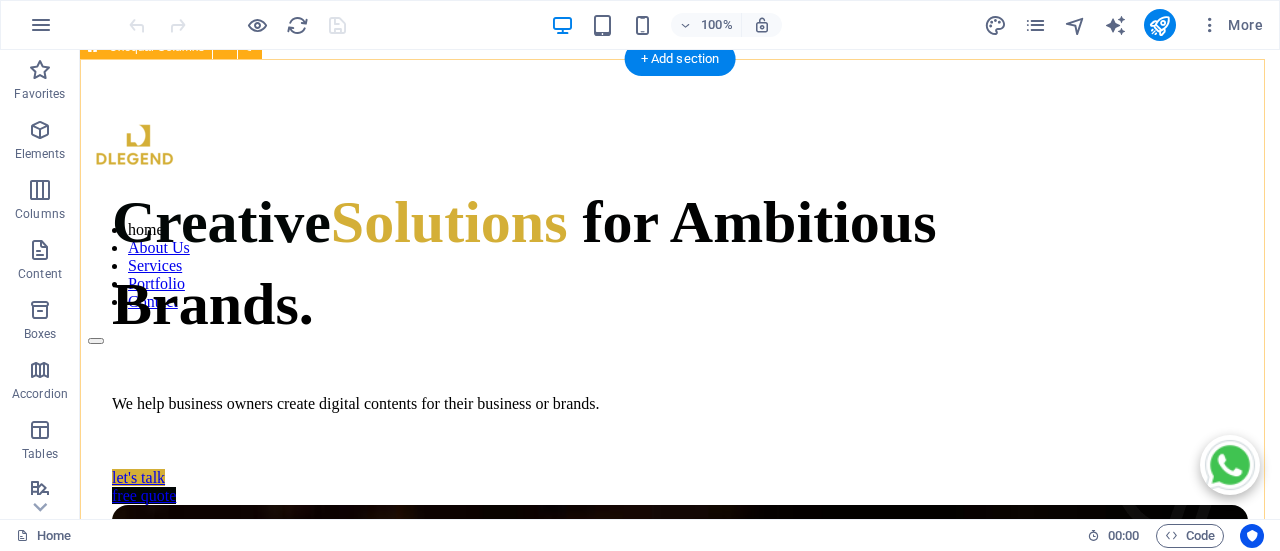 scroll, scrollTop: 100, scrollLeft: 0, axis: vertical 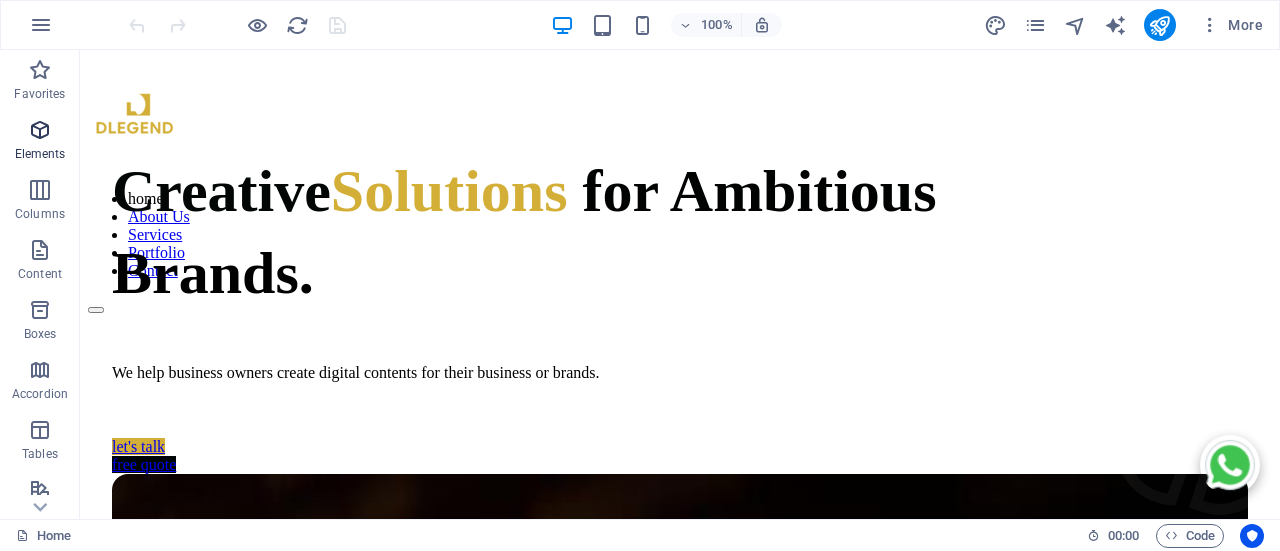 click on "Elements" at bounding box center (40, 154) 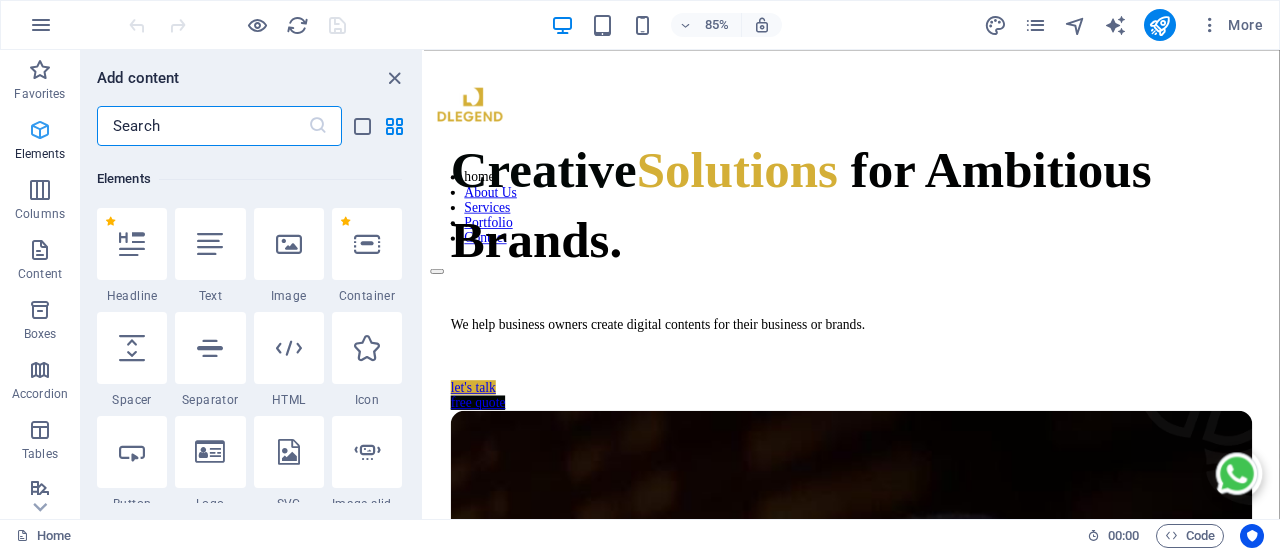 scroll, scrollTop: 213, scrollLeft: 0, axis: vertical 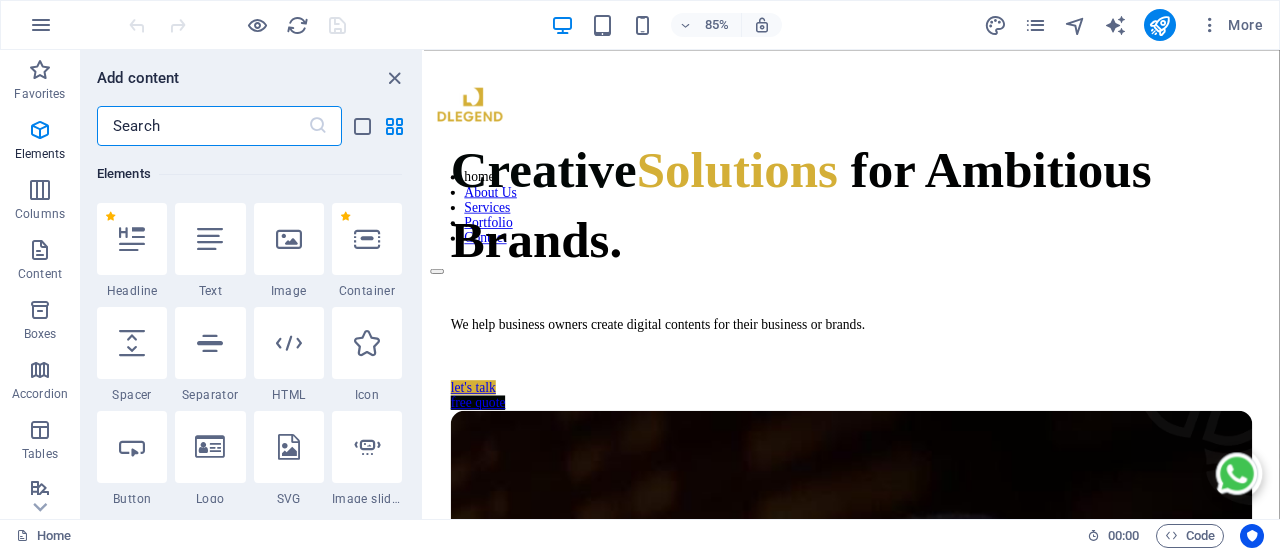 click at bounding box center (202, 126) 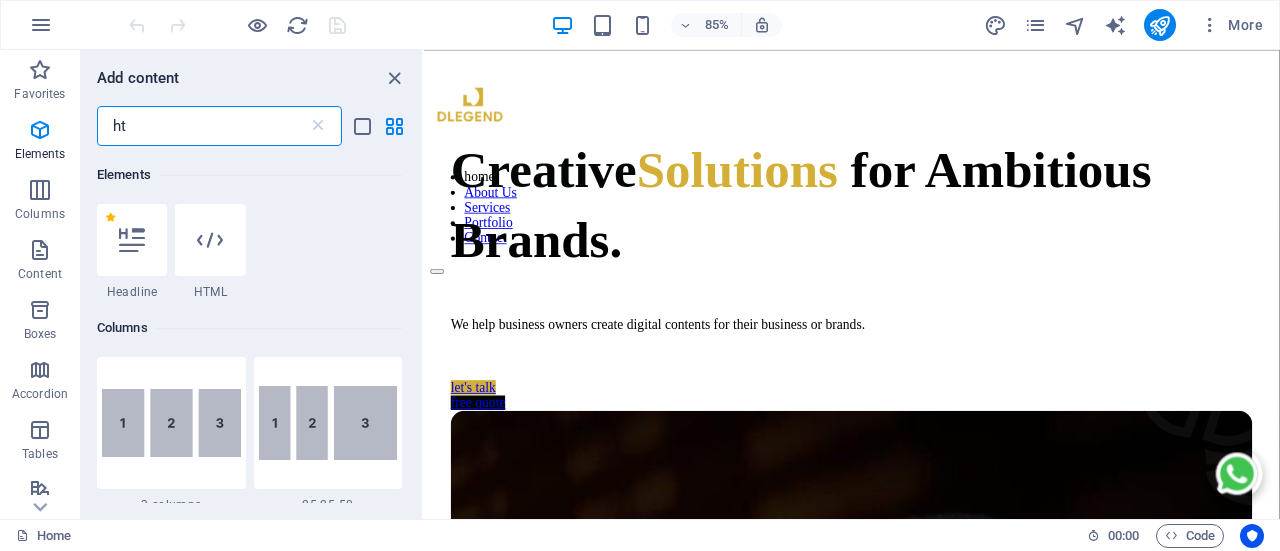 scroll, scrollTop: 0, scrollLeft: 0, axis: both 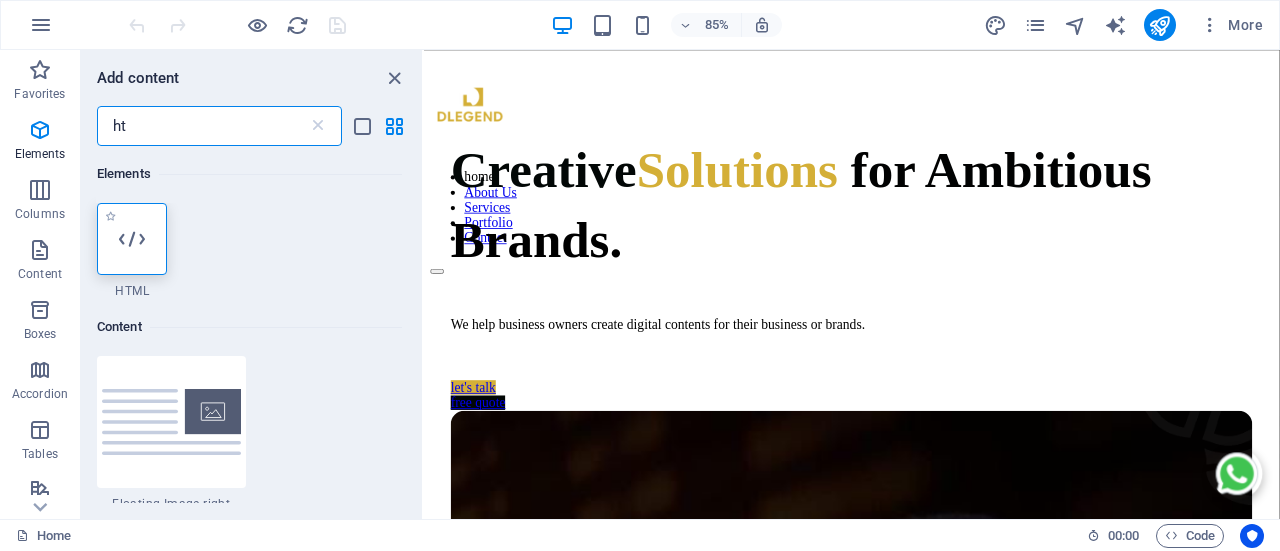 type on "ht" 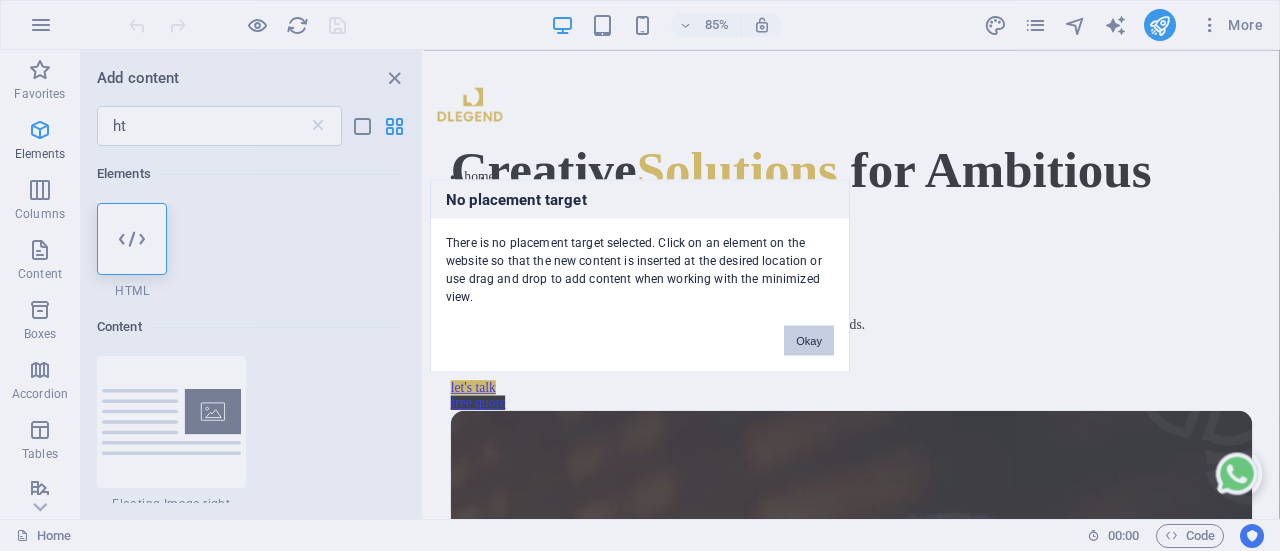 click on "Okay" at bounding box center (809, 340) 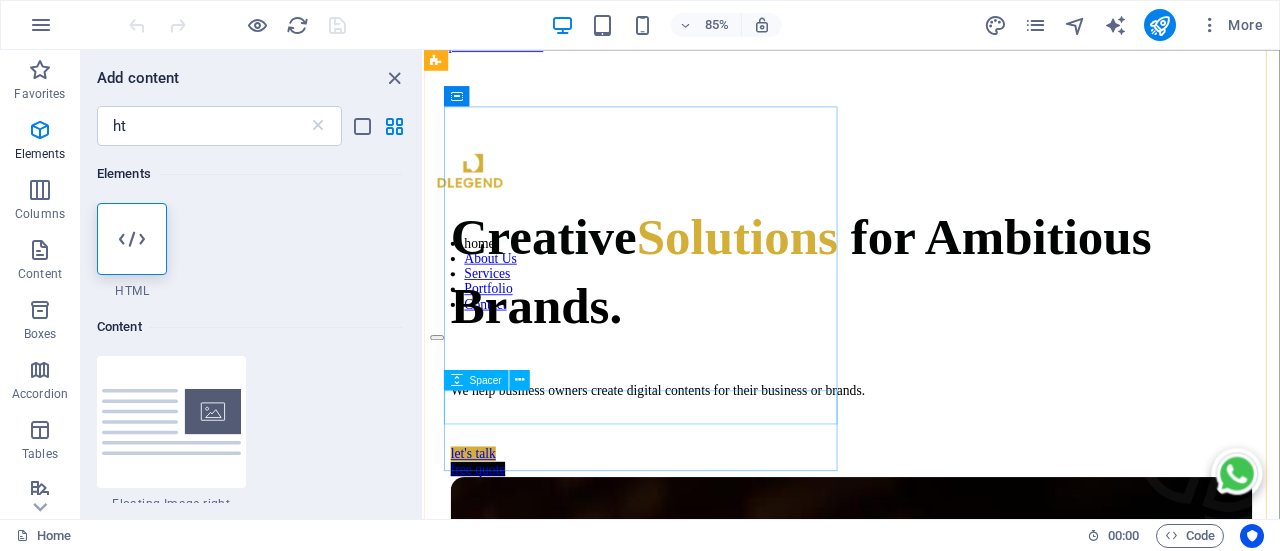 scroll, scrollTop: 0, scrollLeft: 0, axis: both 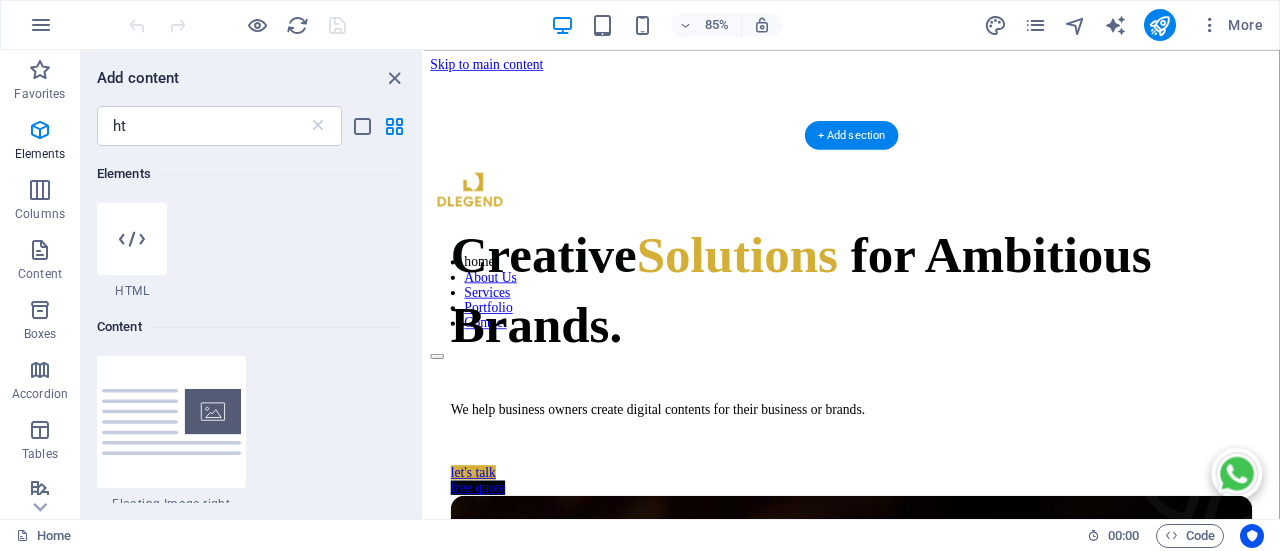 drag, startPoint x: 562, startPoint y: 297, endPoint x: 744, endPoint y: 206, distance: 203.4822 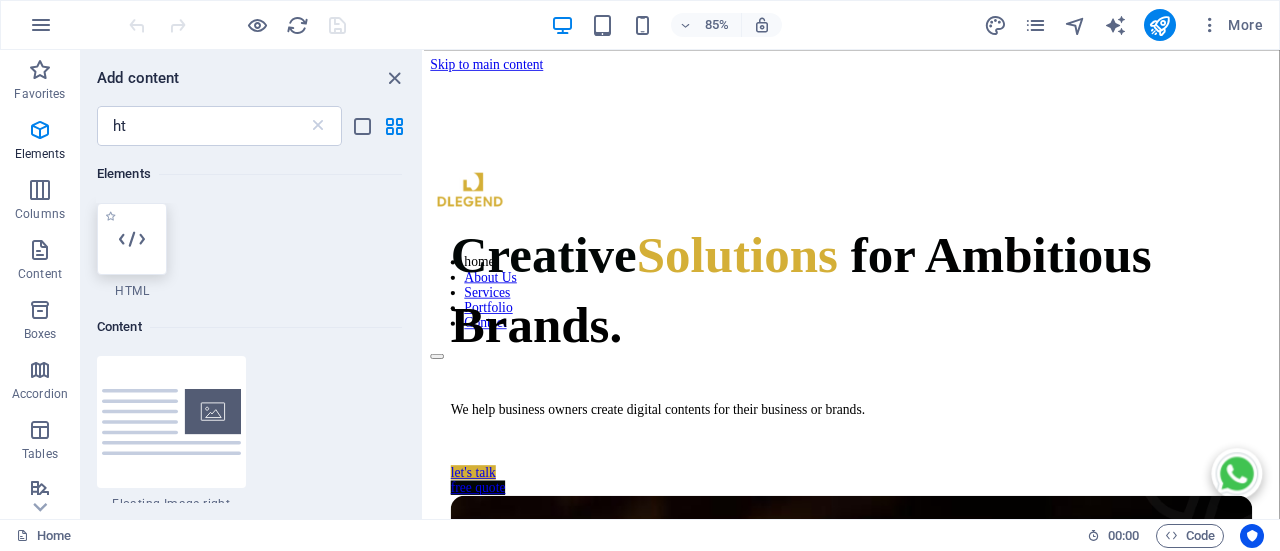click at bounding box center (132, 239) 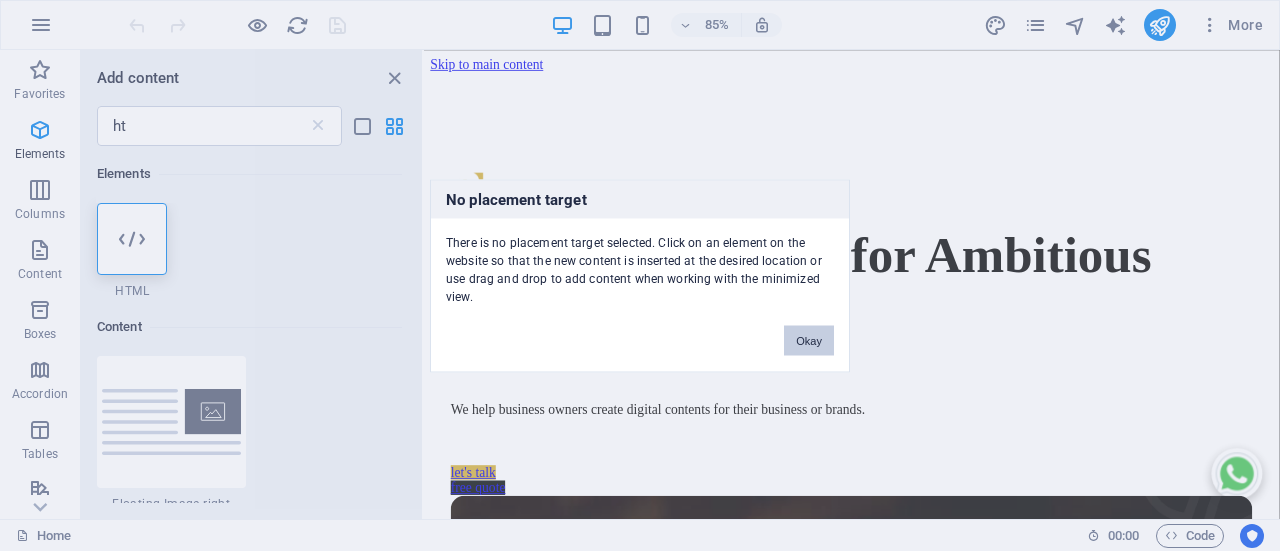 drag, startPoint x: 815, startPoint y: 344, endPoint x: 178, endPoint y: 288, distance: 639.4568 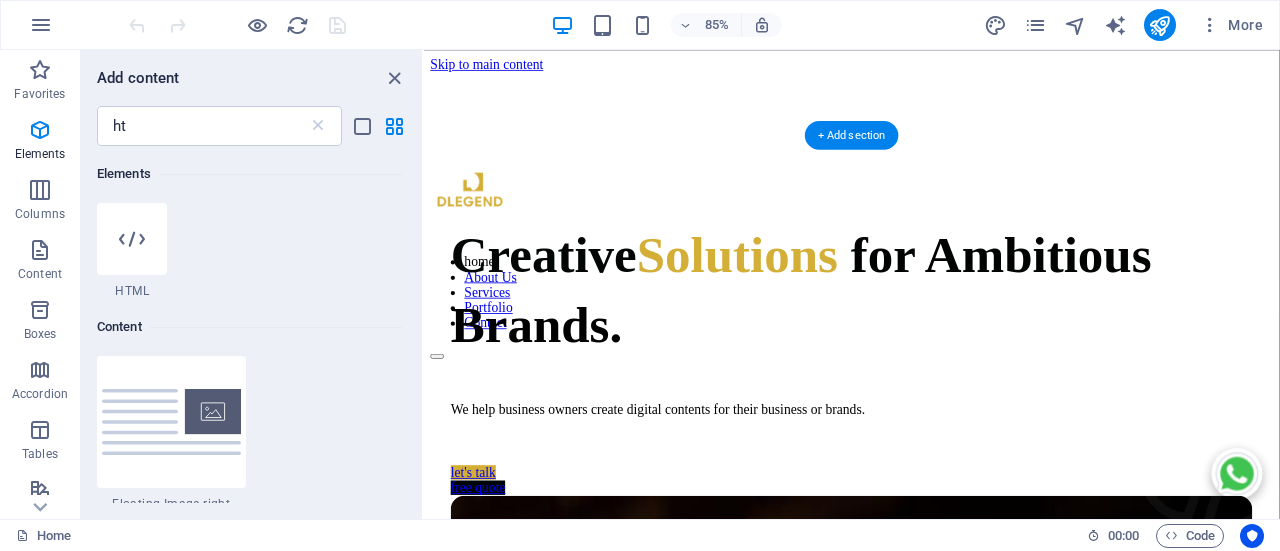 drag, startPoint x: 560, startPoint y: 293, endPoint x: 938, endPoint y: 189, distance: 392.04593 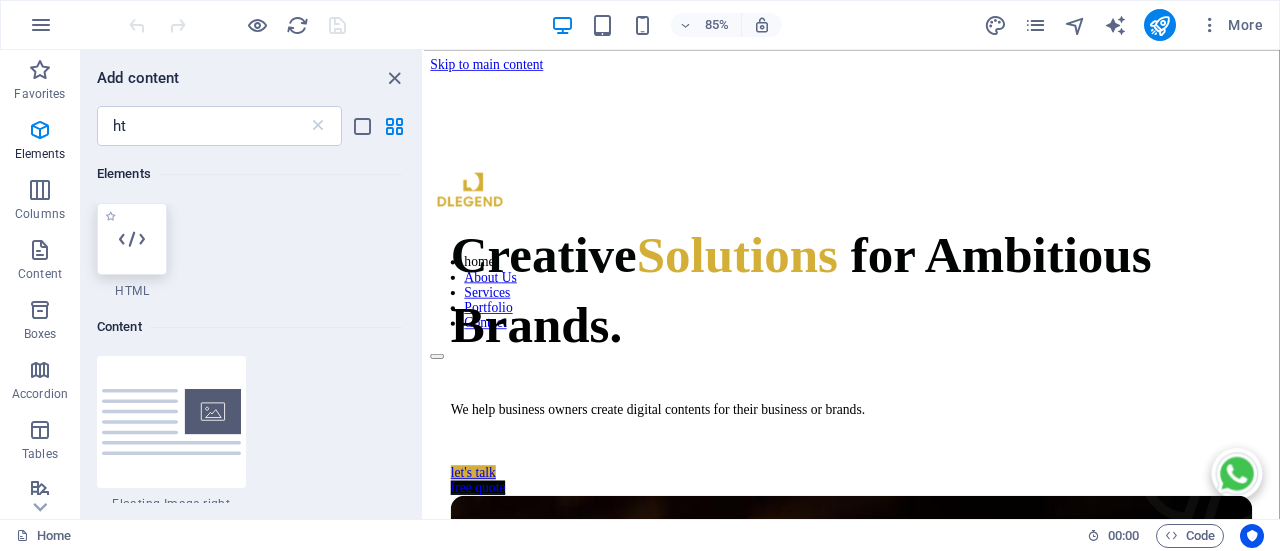 click at bounding box center (132, 239) 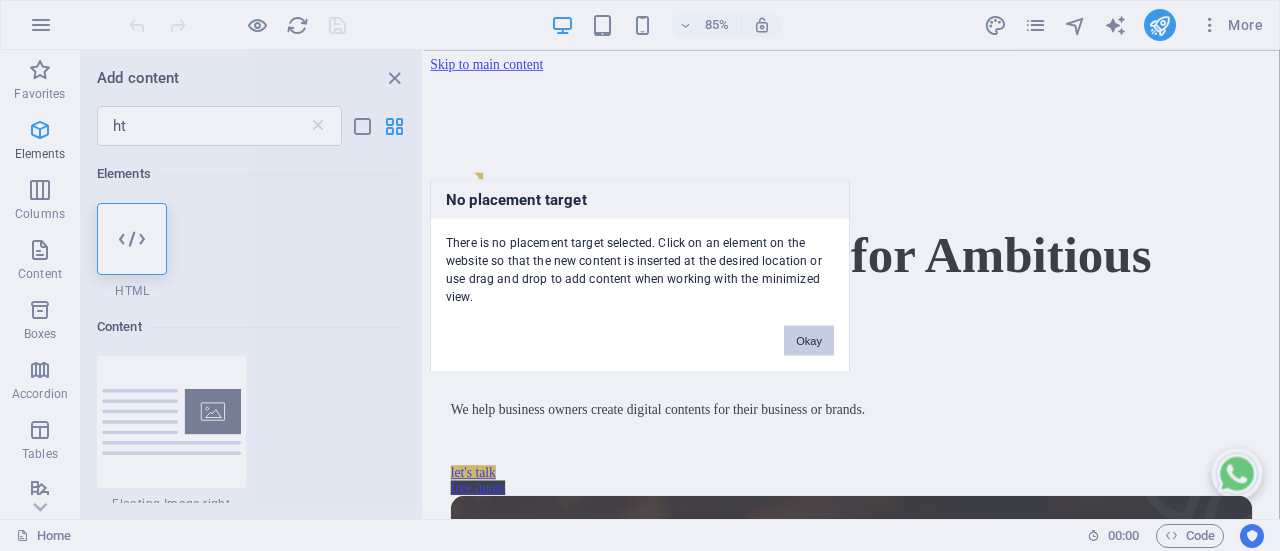 drag, startPoint x: 824, startPoint y: 335, endPoint x: 86, endPoint y: 278, distance: 740.19794 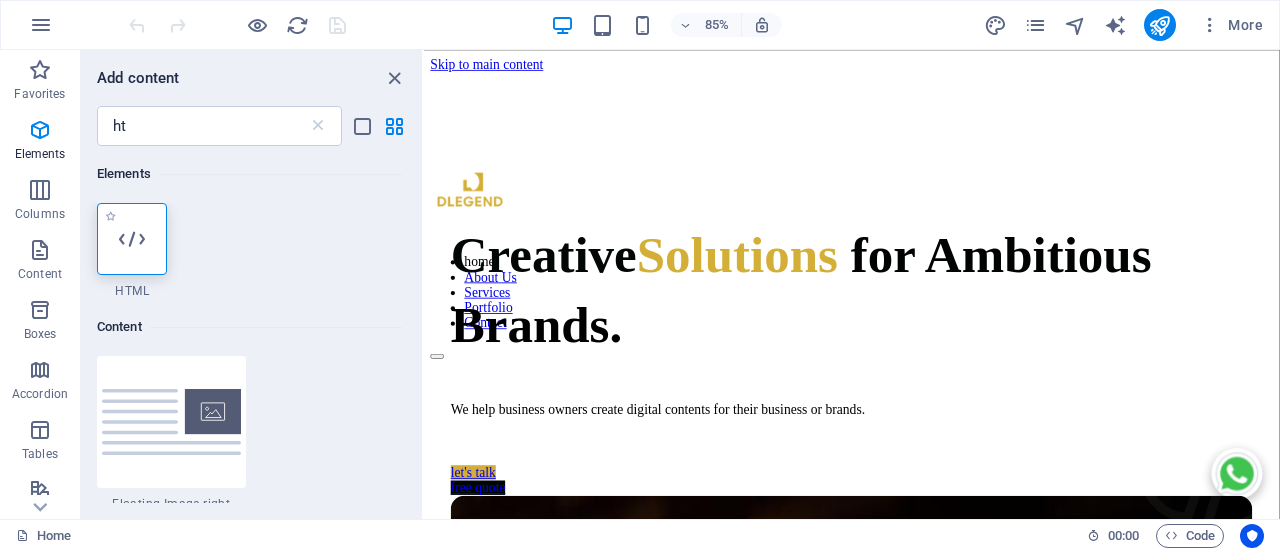 click at bounding box center [132, 239] 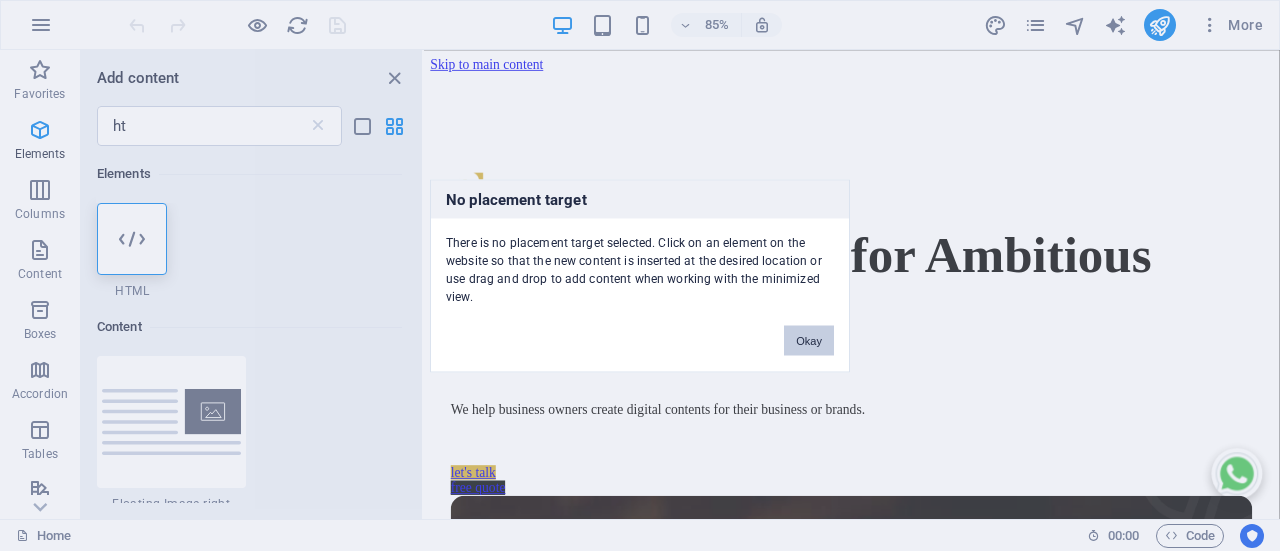 click on "Okay" at bounding box center (809, 340) 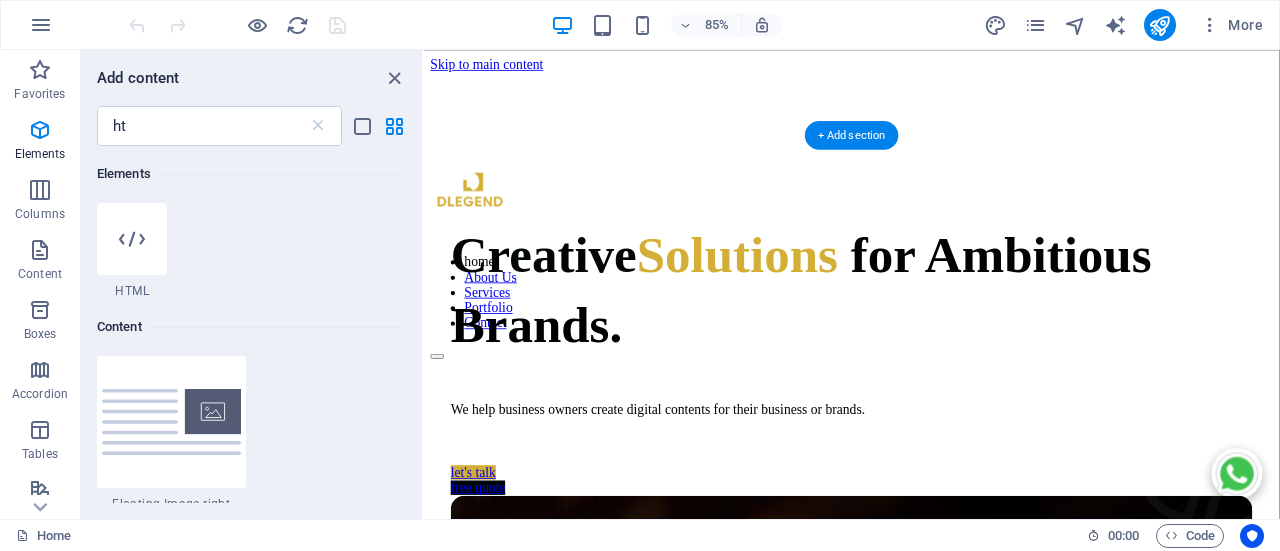 drag, startPoint x: 546, startPoint y: 287, endPoint x: 1181, endPoint y: 171, distance: 645.5083 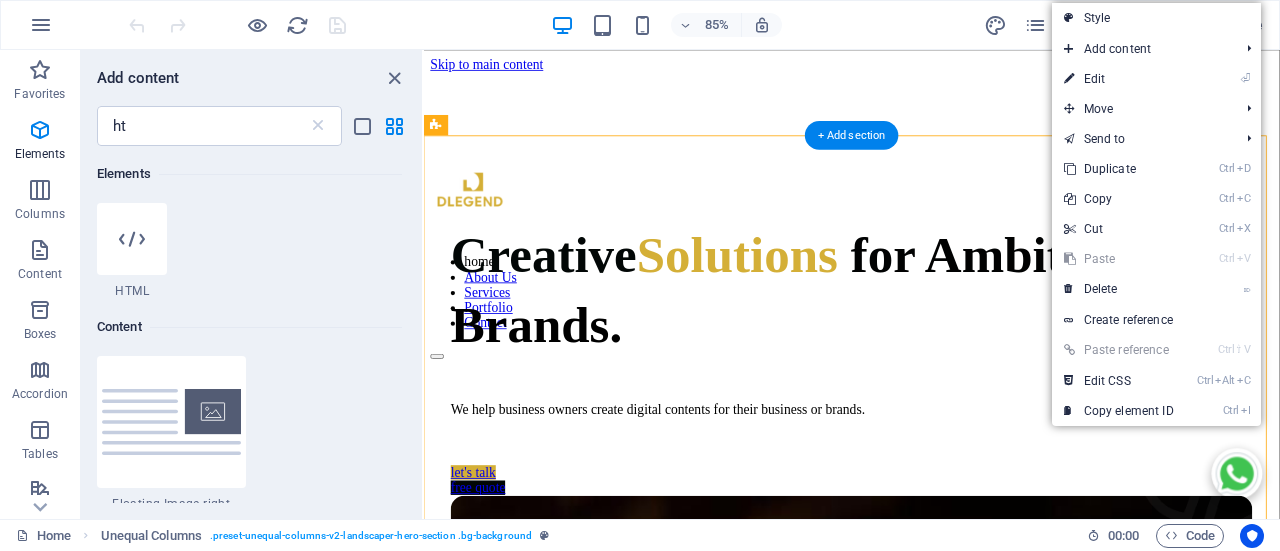 click on "Creative  Solutions   for Ambitious    Brands. We help business owners create digital contents for their business or brands. let's talk free quote" at bounding box center (927, 983) 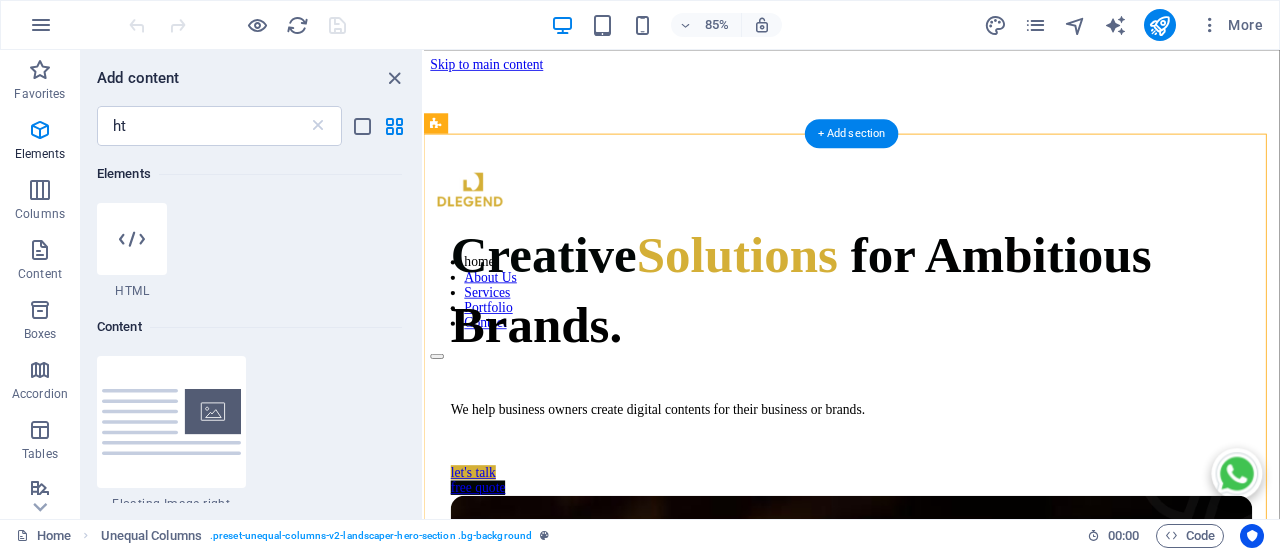 scroll, scrollTop: 500, scrollLeft: 0, axis: vertical 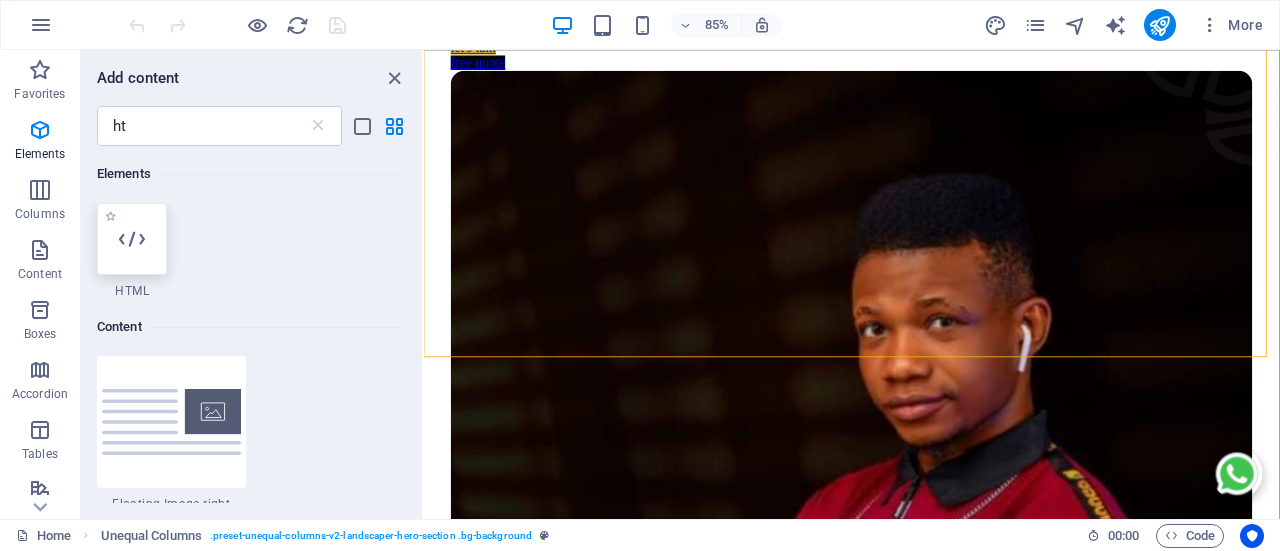 click at bounding box center (132, 239) 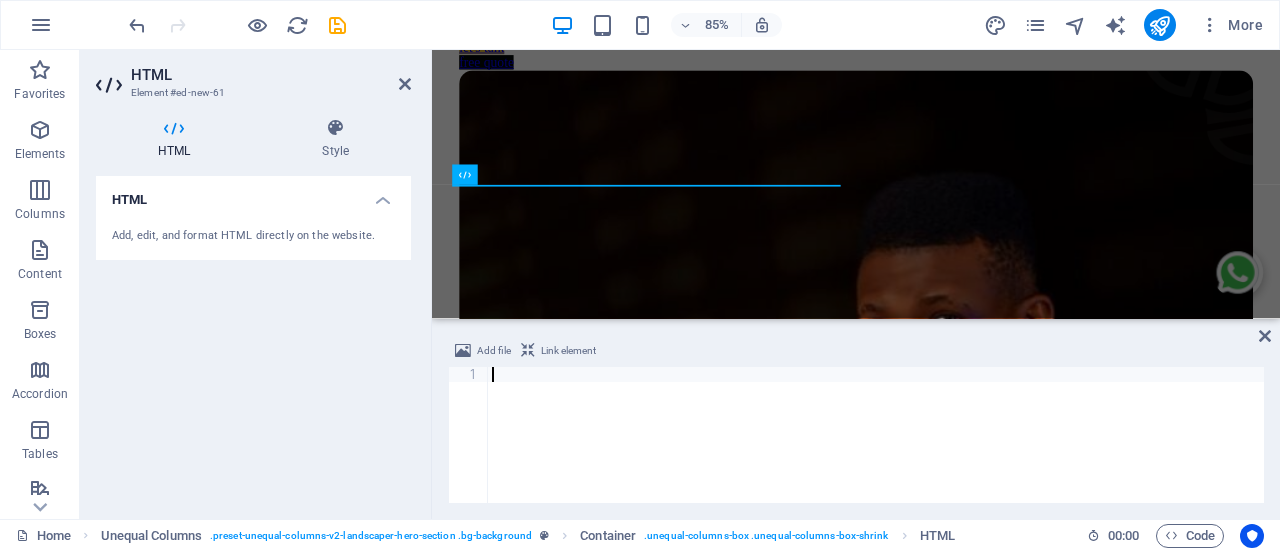 scroll, scrollTop: 5, scrollLeft: 0, axis: vertical 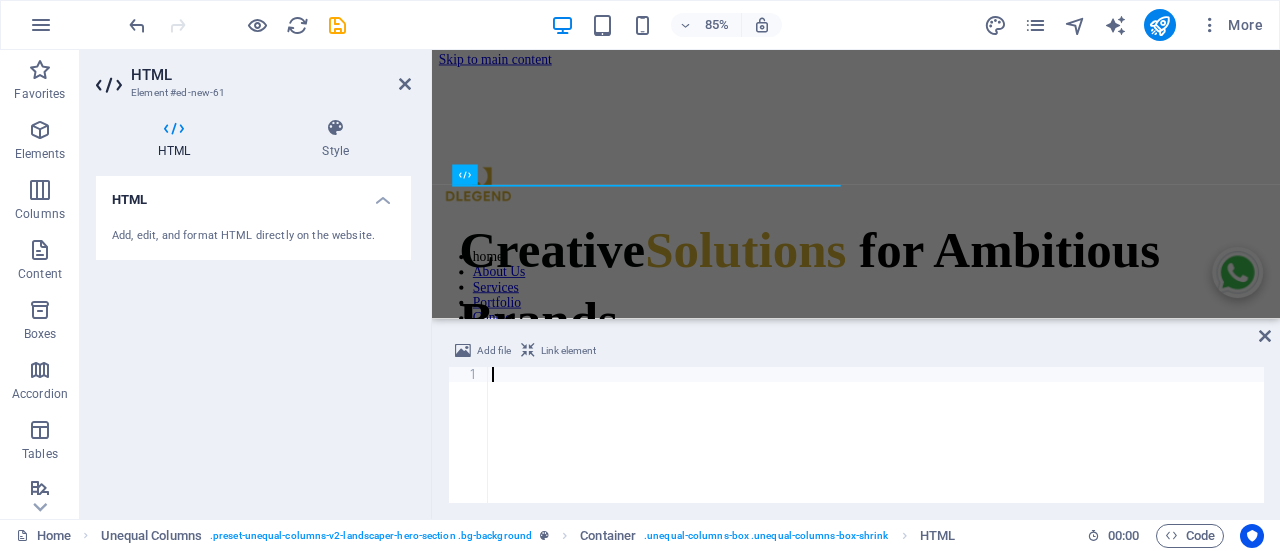 type on "<script>(function(w, d) { w.CollectId = "[COLLECT_ID]"; var h = d.head || d.getElementsByTagName("head")[0]; var s = d.createElement("script"); s.setAttribute("type", "text/javascript"); s.async=true; s.setAttribute("src", "https://collectcdn.com/launcher.js"); h.appendChild(s); })(window, document);</script>" 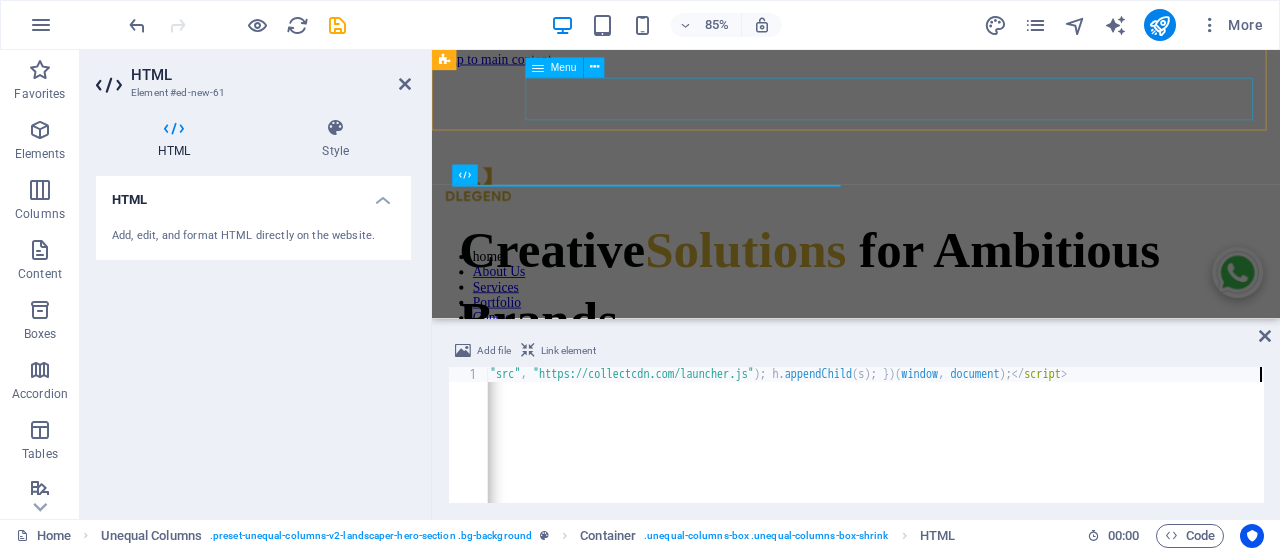 scroll, scrollTop: 0, scrollLeft: 1402, axis: horizontal 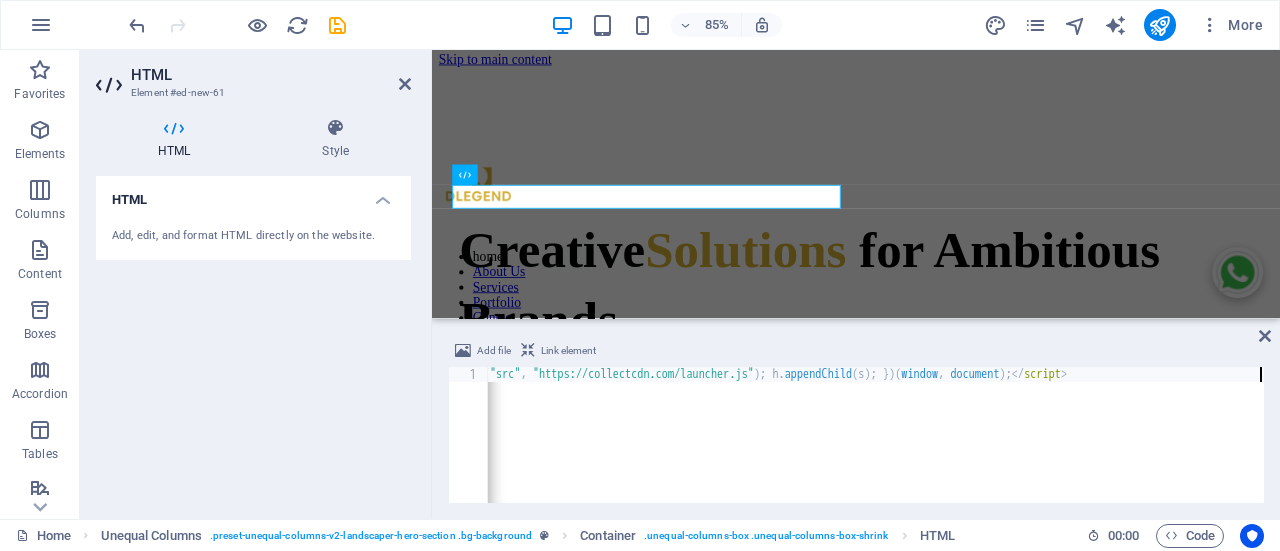 click on "< script > ( function ( w ,   d )   {   w . CollectId   =   "689022b6c3650e35db539b96" ;   var   h   =   d . head   ||   d . getElementsByTagName ( "head" ) [ 0 ] ;   var   s   =   d . createElement ( "script" ) ;   s . setAttribute ( "type" ,   "text/javascript" ) ;   s . async = true ;   s . setAttribute ( "src" ,   "https://collectcdn.com/launcher.js" ) ;   h . appendChild ( s ) ;   }) ( window ,   document ) ; </ script >" at bounding box center [175, 450] 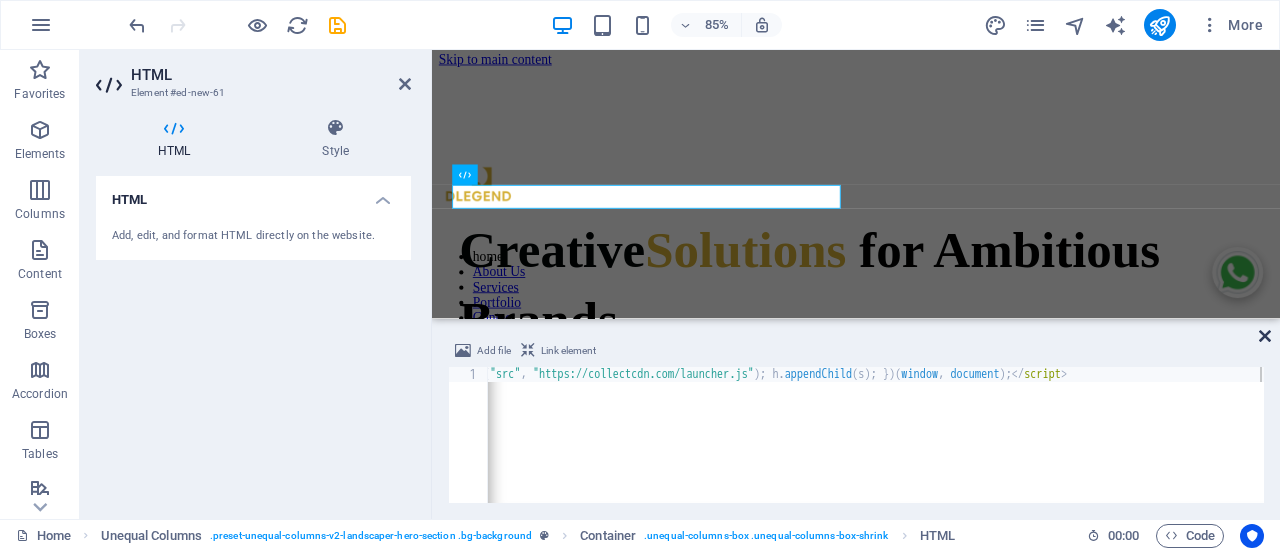 click at bounding box center [1265, 336] 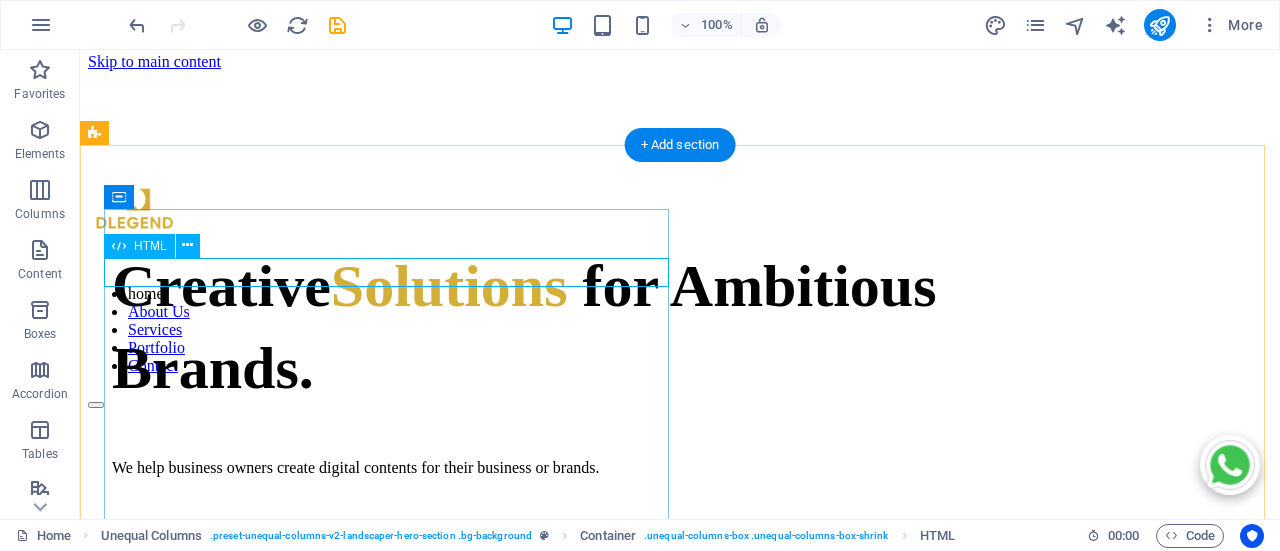 click at bounding box center [680, 235] 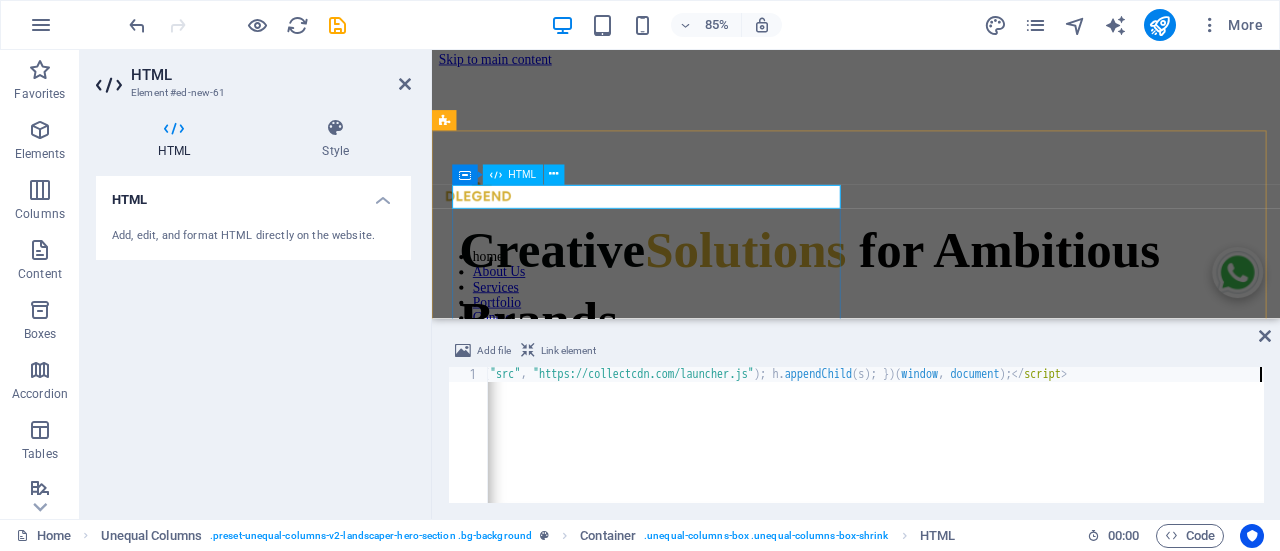 click at bounding box center (931, 235) 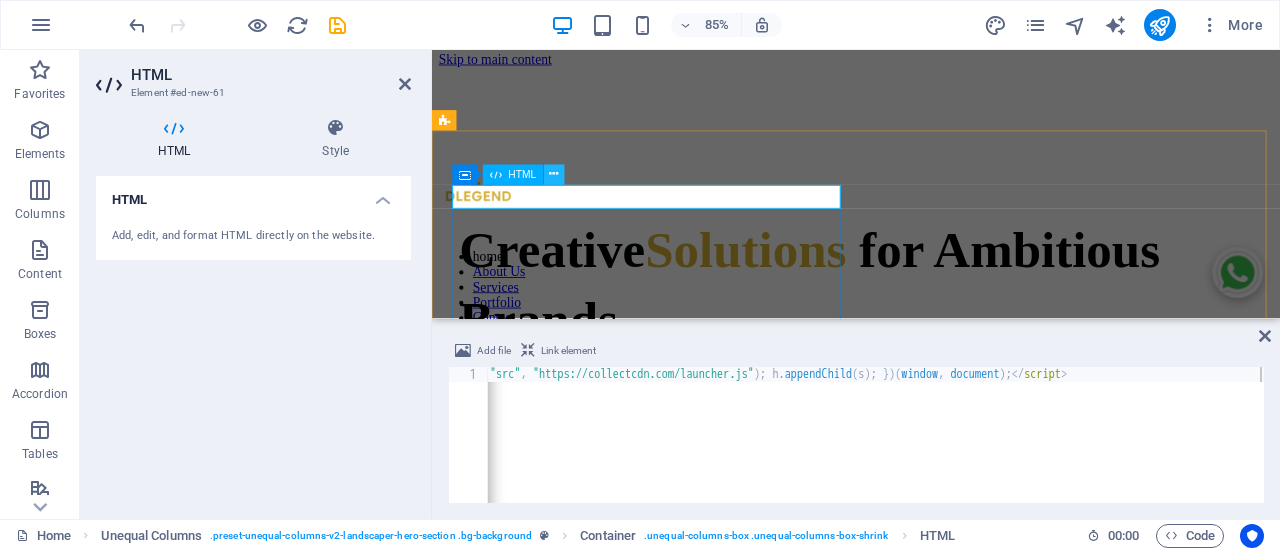click at bounding box center [553, 175] 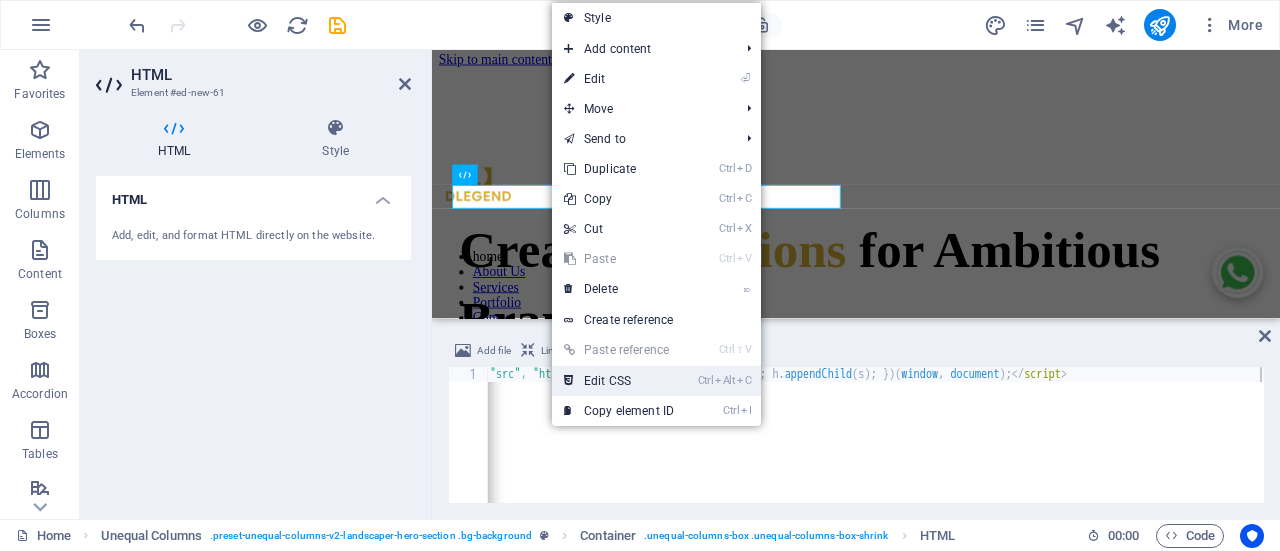 click on "Ctrl Alt C  Edit CSS" at bounding box center (619, 381) 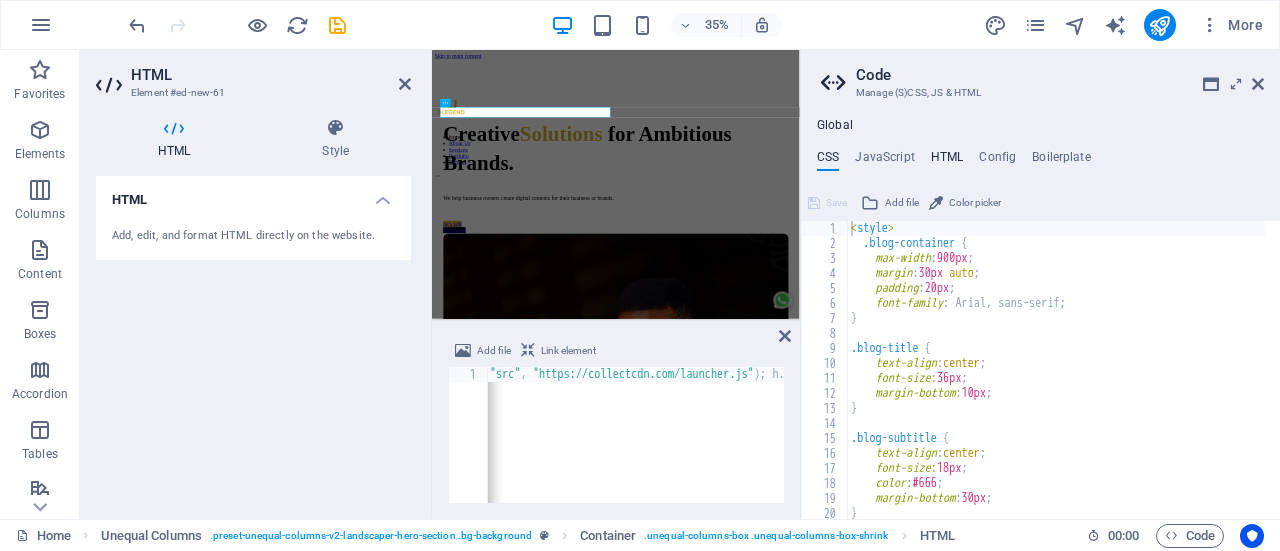 click on "HTML" at bounding box center [947, 161] 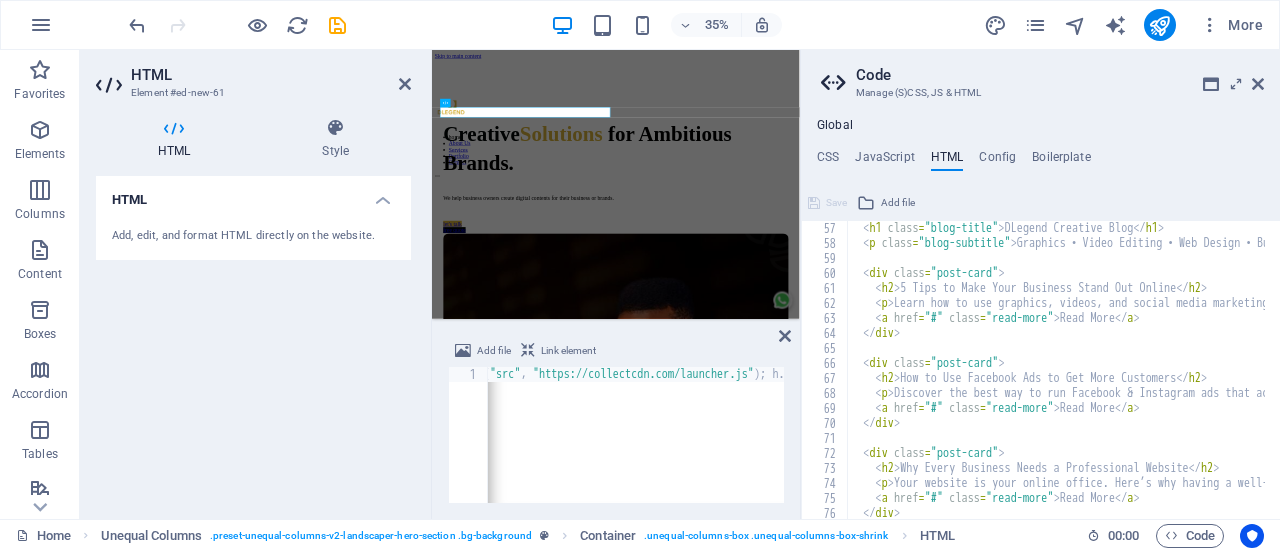scroll, scrollTop: 872, scrollLeft: 0, axis: vertical 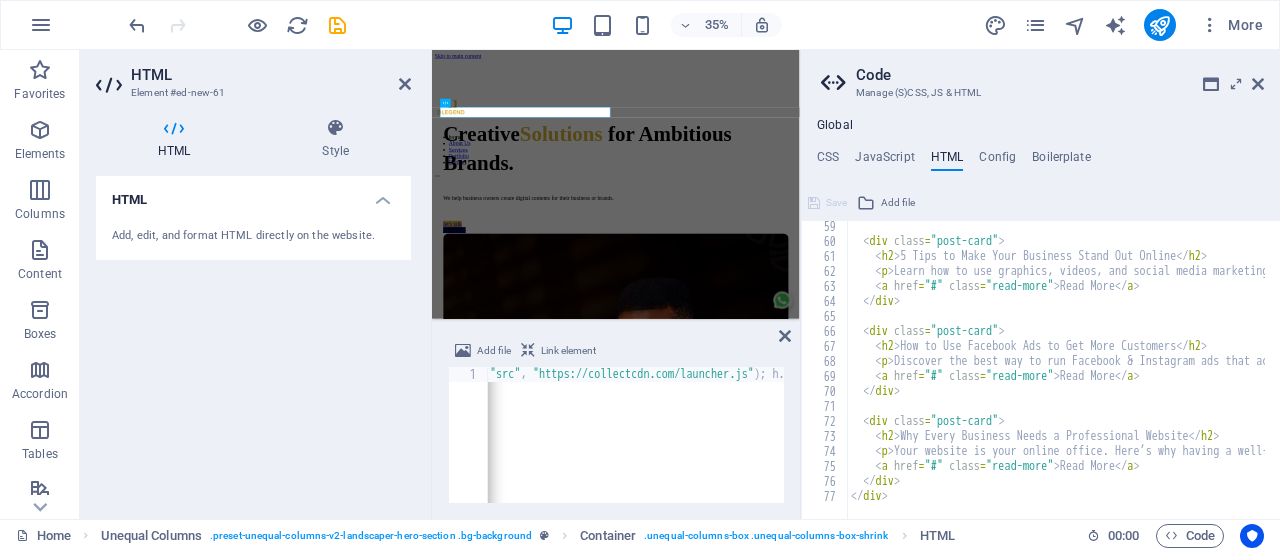 click on "< div   class = "post-card" >      < h2 > 5 Tips to Make Your Business Stand Out Online </ h2 >      < p > Learn how to use graphics, videos, and social media marketing to attract more customers and grow your brand. </ p >      < a   href = "#"   class = "read-more" > Read More </ a >    </ div >    < div   class = "post-card" >      < h2 > How to Use Facebook Ads to Get More Customers </ h2 >      < p > Discover the best way to run Facebook & Instagram ads that actually convert to sales without wasting money. </ p >      < a   href = "#"   class = "read-more" > Read More </ a >    </ div >    < div   class = "post-card" >      < h2 > Why Every Business Needs a Professional Website </ h2 >      < p > Your website is your online office. Here’s why having a well-designed site can change the way customers see your business. </ p >      < a   href = "#"   class = "read-more" > Read More </ a >    </ div > </ div >" at bounding box center [1299, 375] 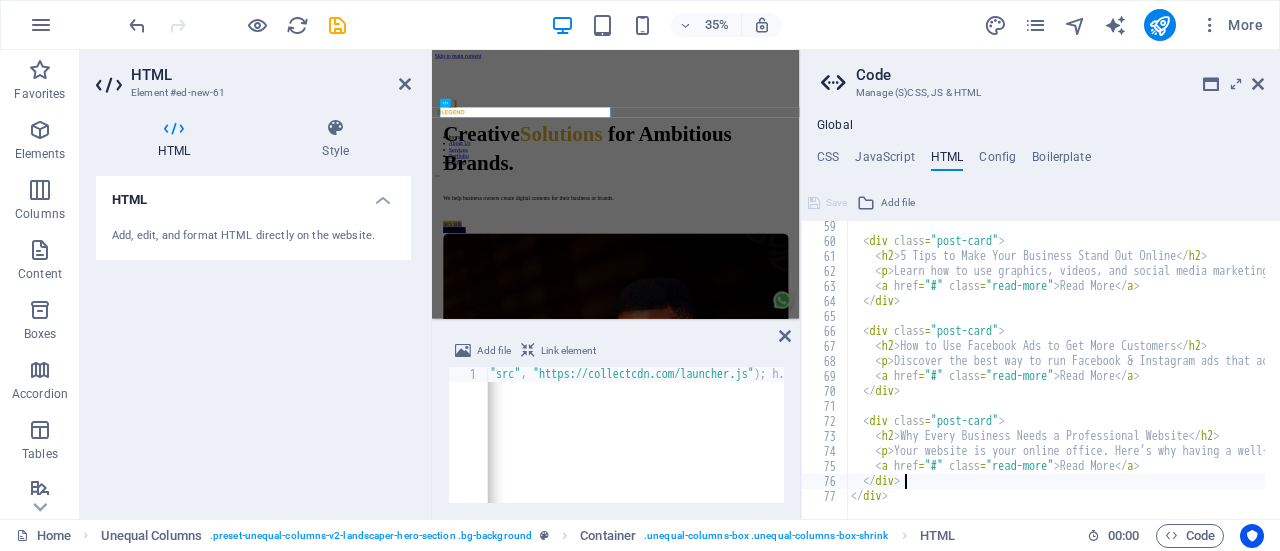 drag, startPoint x: 952, startPoint y: 488, endPoint x: 907, endPoint y: 502, distance: 47.127487 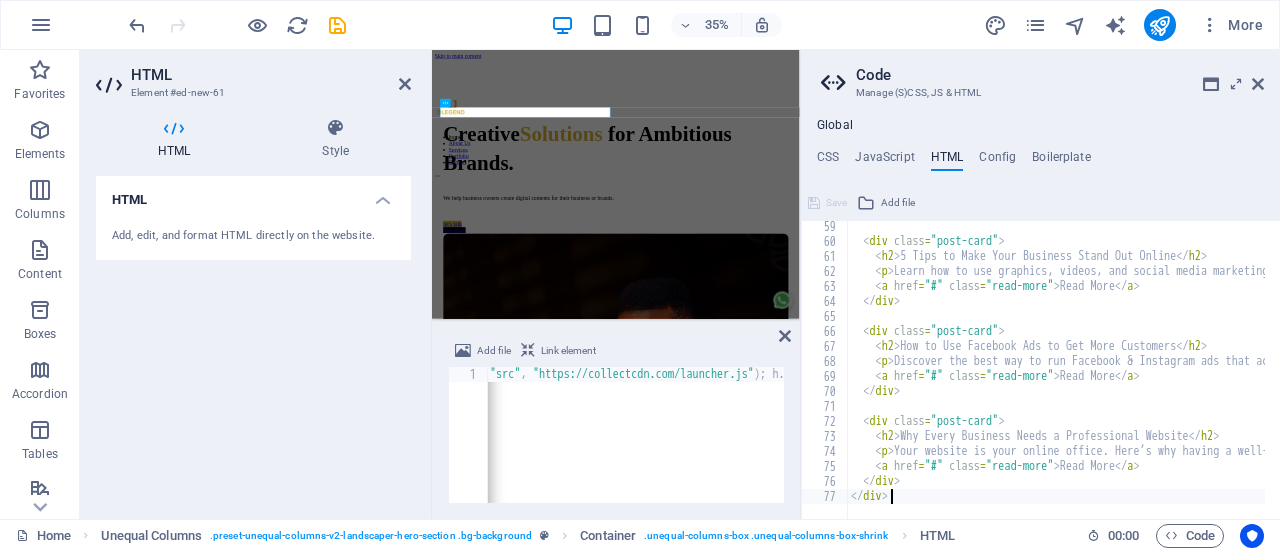 paste on "<script>(function(w, d) { w.CollectId = "[COLLECT_ID]"; var h = d.head || d.getElementsByTagName("head")[0]; var s = d.createElement("script"); s.setAttribute("type", "text/javascript"); s.async=true; s.setAttribute("src", "https://collectcdn.com/launcher.js"); h.appendChild(s); })(window, document);</script>" 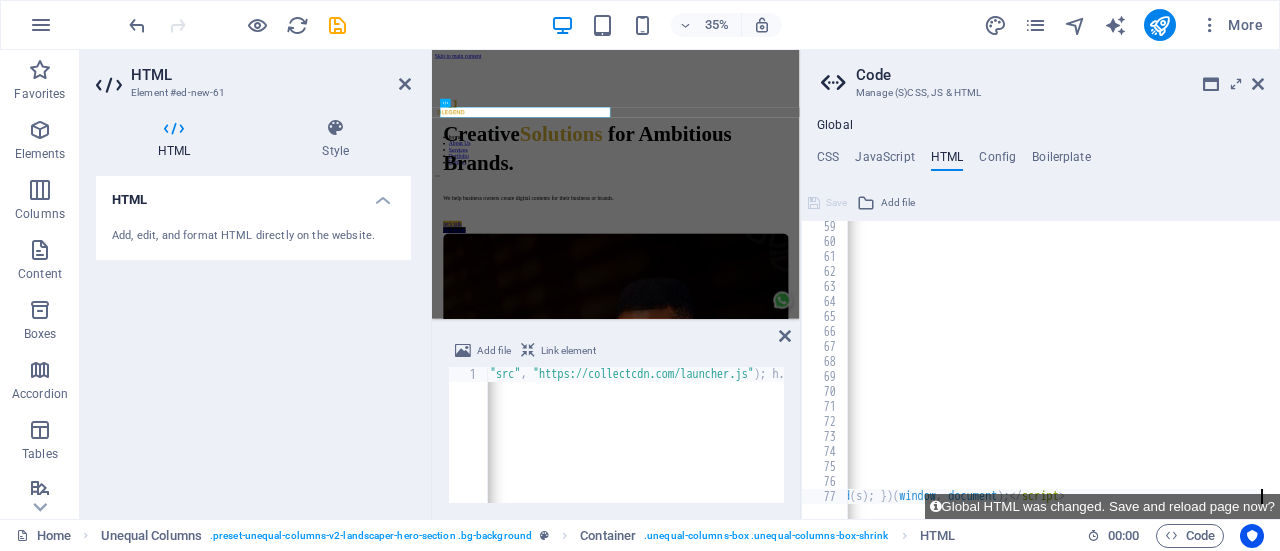 scroll, scrollTop: 0, scrollLeft: 1800, axis: horizontal 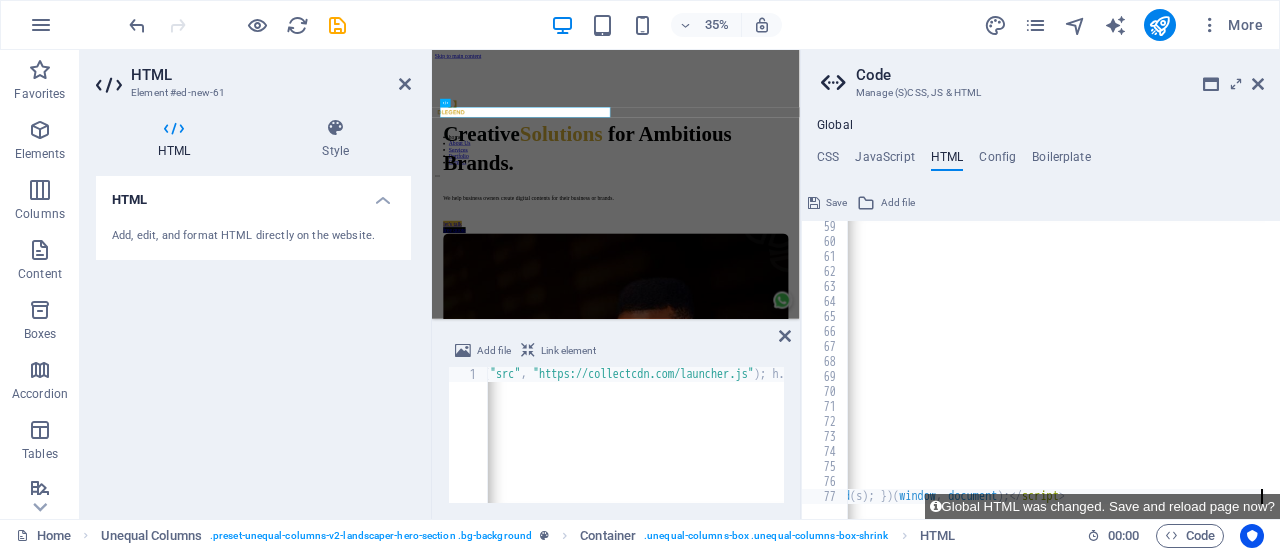 click on "< div   class = "post-card" >      < h2 > 5 Tips to Make Your Business Stand Out Online </ h2 >      < p > Learn how to use graphics, videos, and social media marketing to attract more customers and grow your brand. </ p >      < a   href = "#"   class = "read-more" > Read More </ a >    </ div >    < div   class = "post-card" >      < h2 > How to Use Facebook Ads to Get More Customers </ h2 >      < p > Discover the best way to run Facebook & Instagram ads that actually convert to sales without wasting money. </ p >      < a   href = "#"   class = "read-more" > Read More </ a >    </ div >    < div   class = "post-card" >      < h2 > Why Every Business Needs a Professional Website </ h2 >      < p > Your website is your online office. Here’s why having a well-designed site can change the way customers see your business. </ p >      < a   href = "#"   class = "read-more" > Read More </ a >    </ div > </ div > < script > ( function ( w ,   d )   {   w . CollectId   =   "689022b6c3650e35db539b96" ;   var" at bounding box center (156, 375) 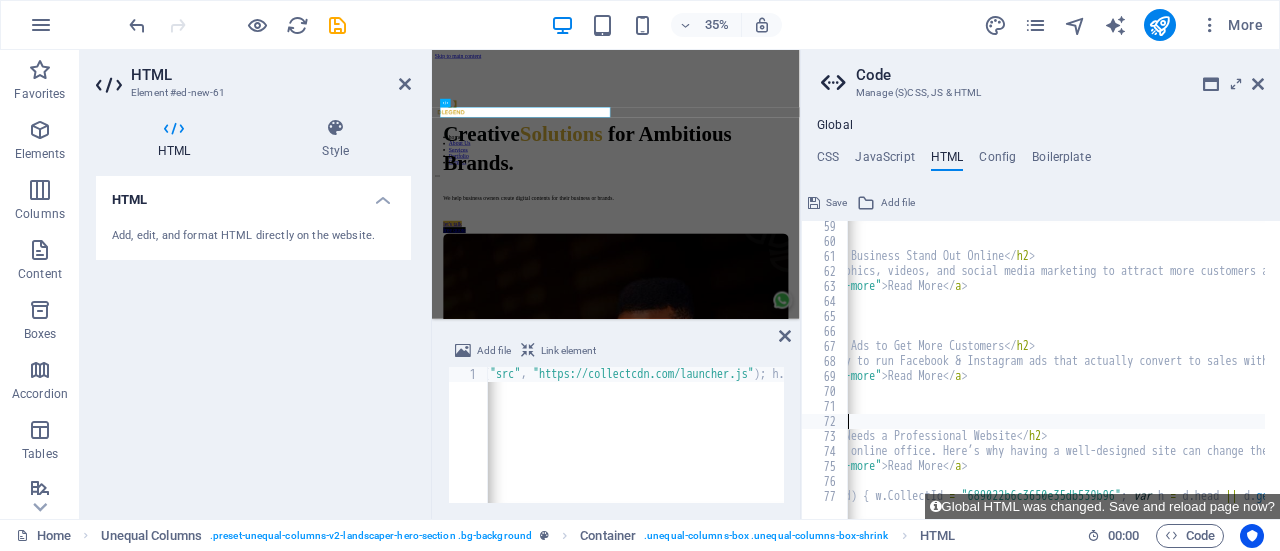type on "<div class="post-card">" 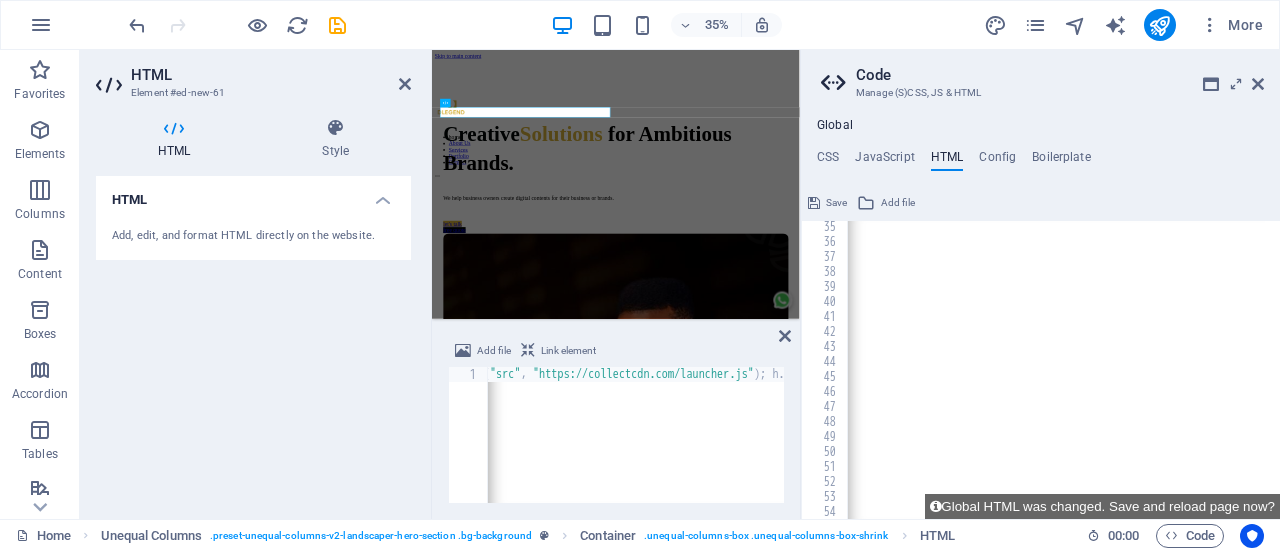 scroll, scrollTop: 452, scrollLeft: 0, axis: vertical 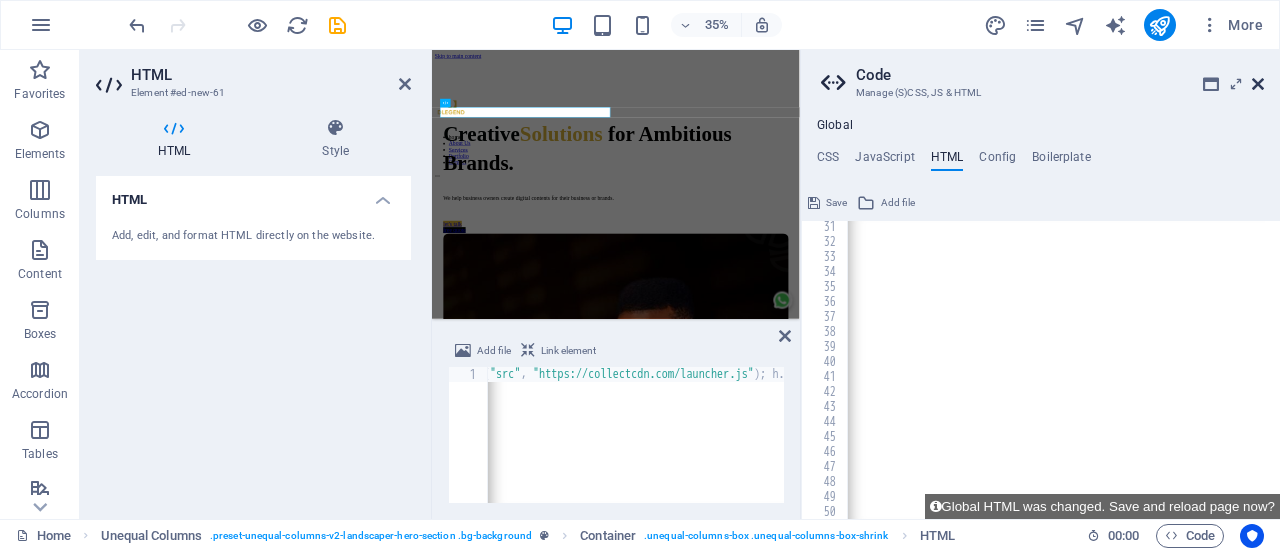 click at bounding box center (1258, 84) 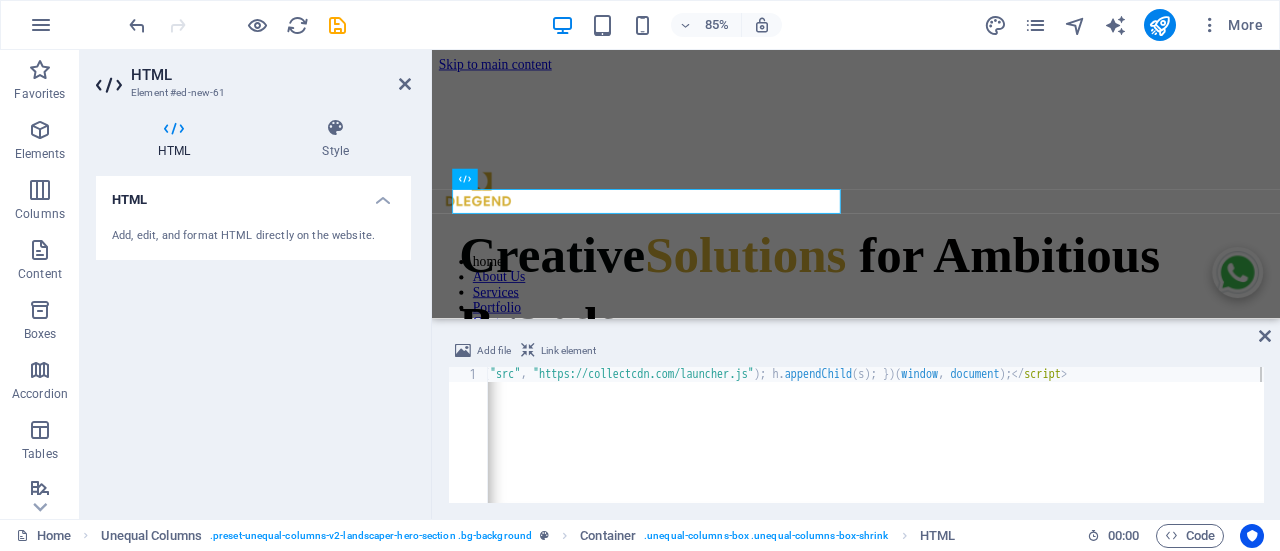 click on "HTML" at bounding box center (271, 75) 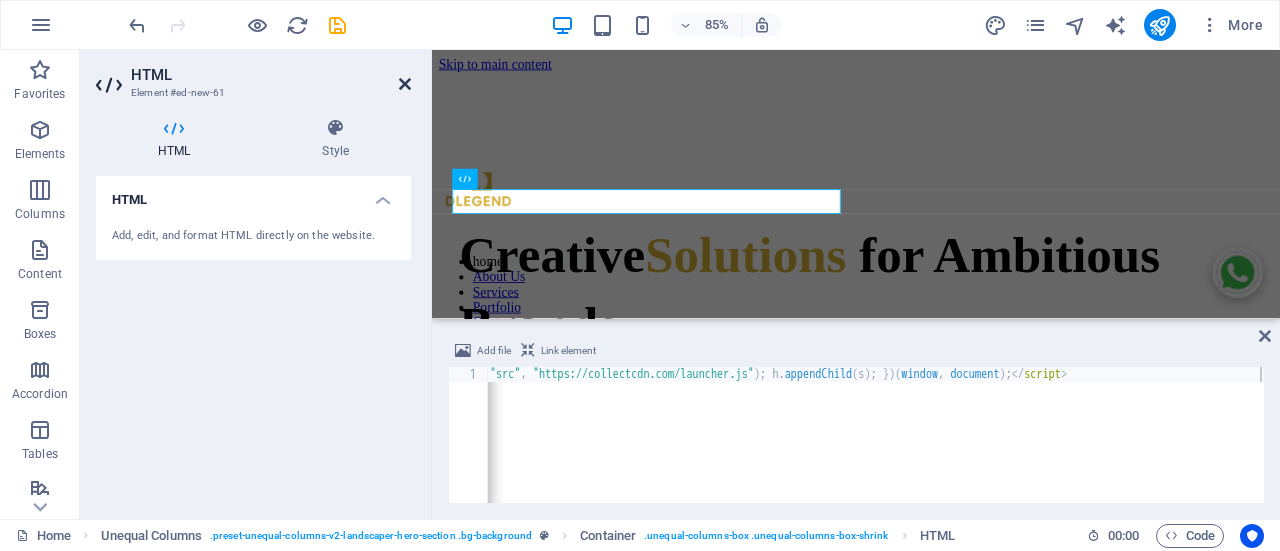 click at bounding box center [405, 84] 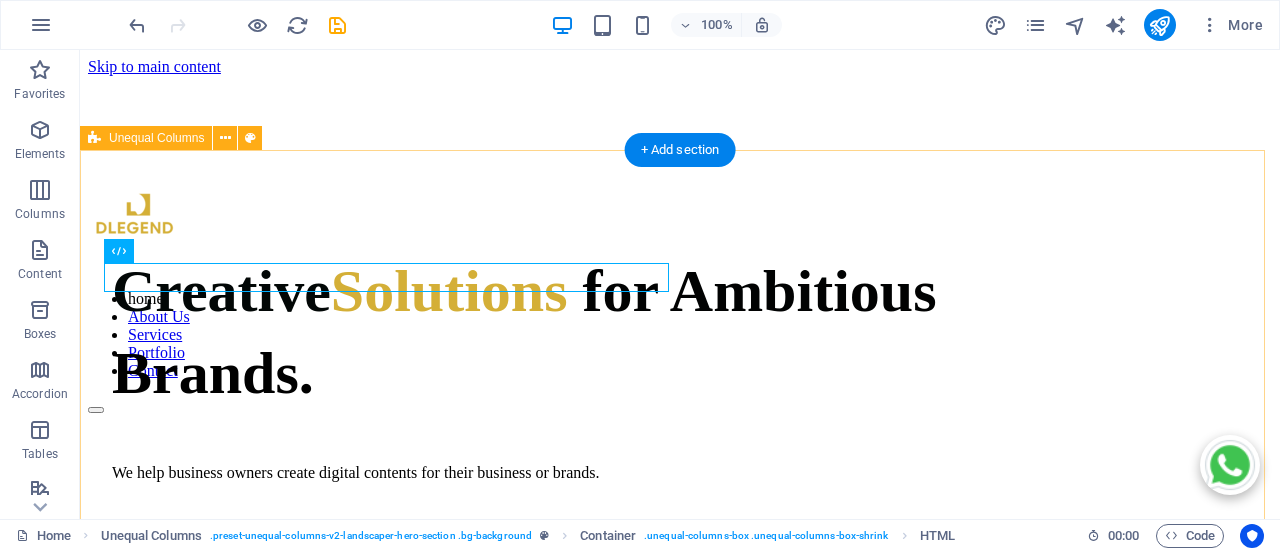 click on "Creative  Solutions   for Ambitious    Brands. We help business owners create digital contents for their business or brands. let's talk free quote" at bounding box center [680, 1080] 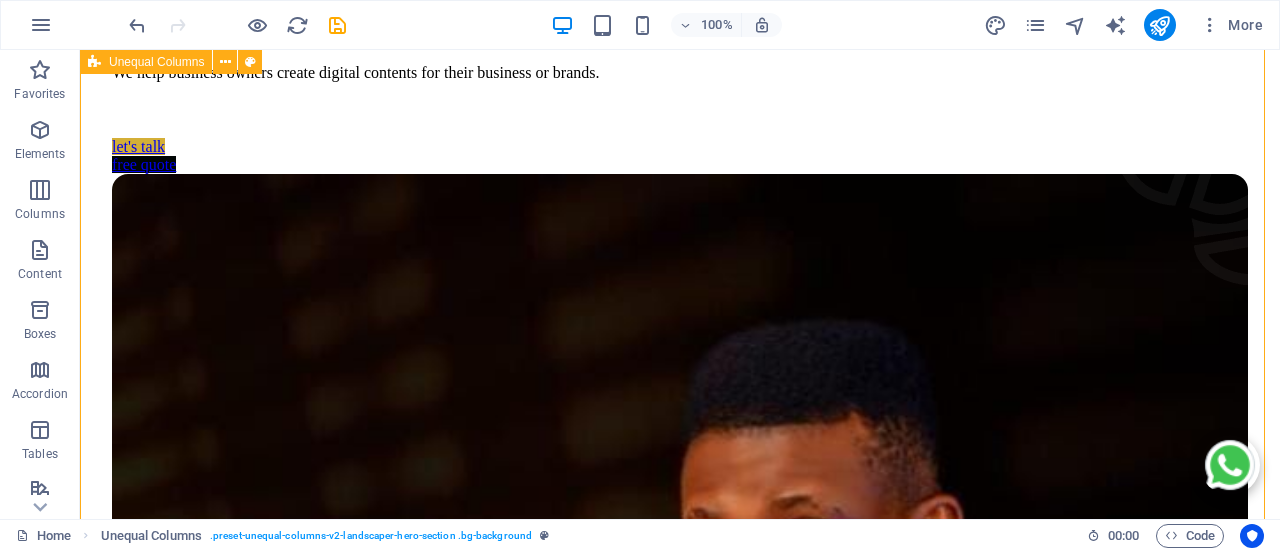 scroll, scrollTop: 600, scrollLeft: 0, axis: vertical 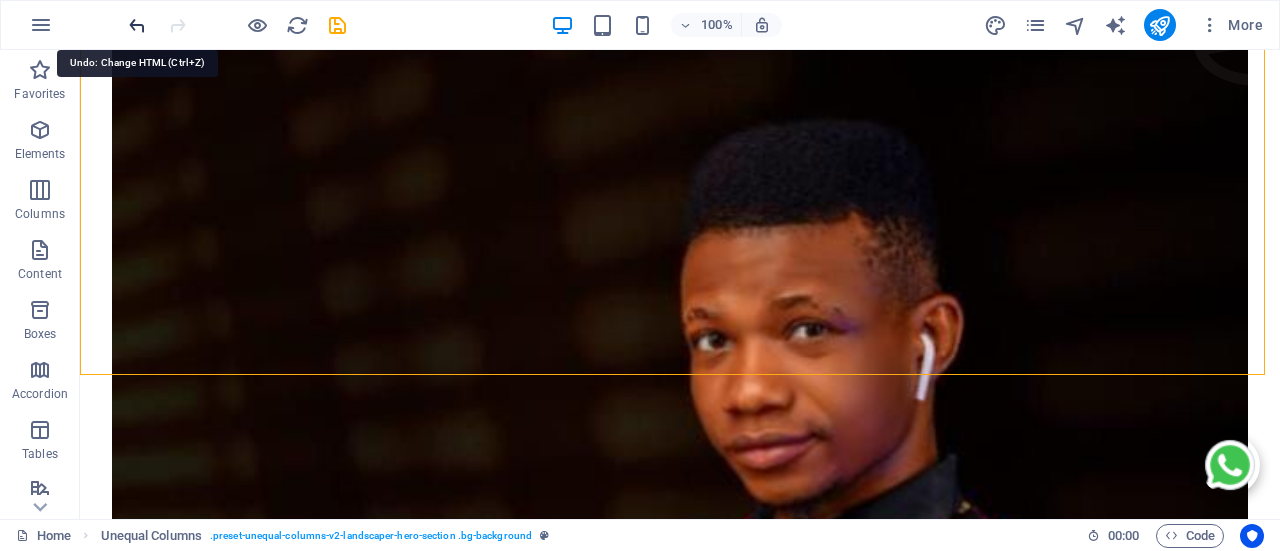 click at bounding box center [137, 25] 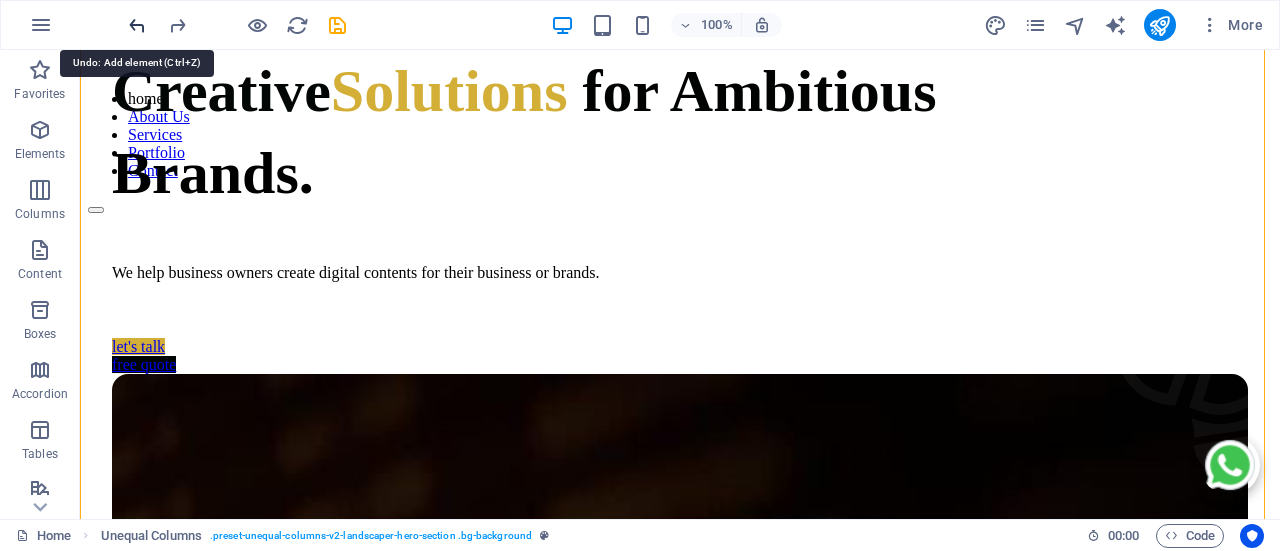 scroll, scrollTop: 0, scrollLeft: 0, axis: both 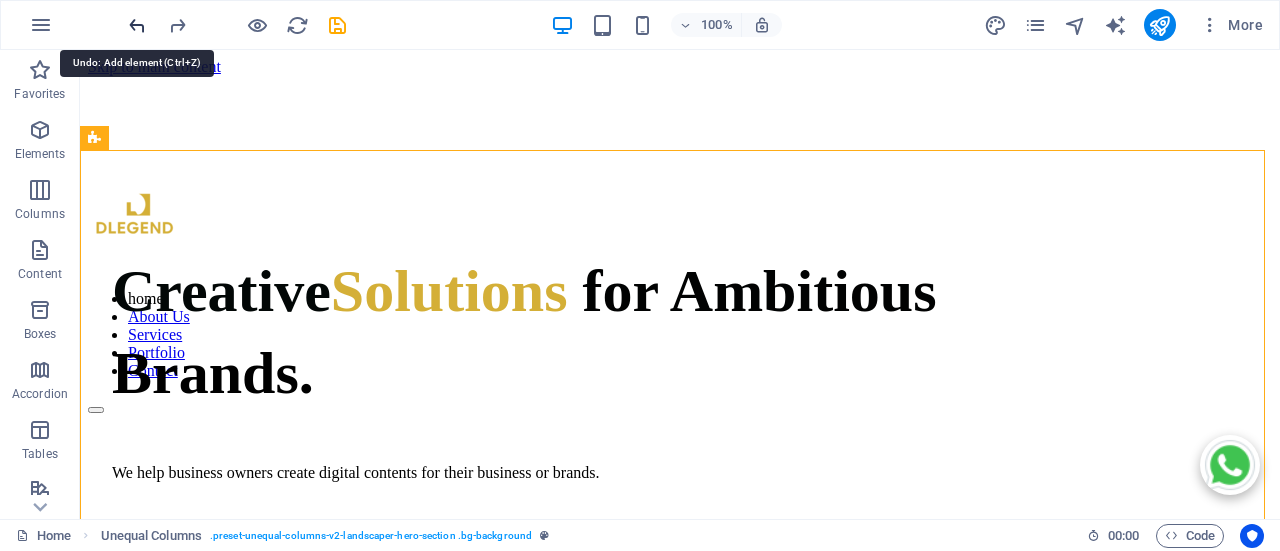 click at bounding box center [137, 25] 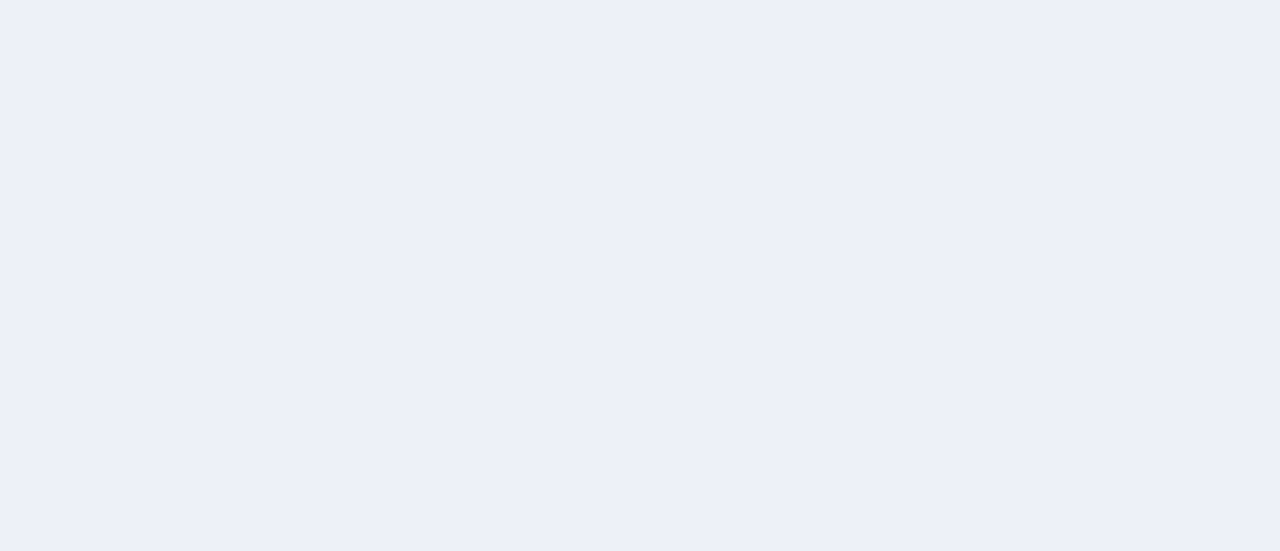 scroll, scrollTop: 0, scrollLeft: 0, axis: both 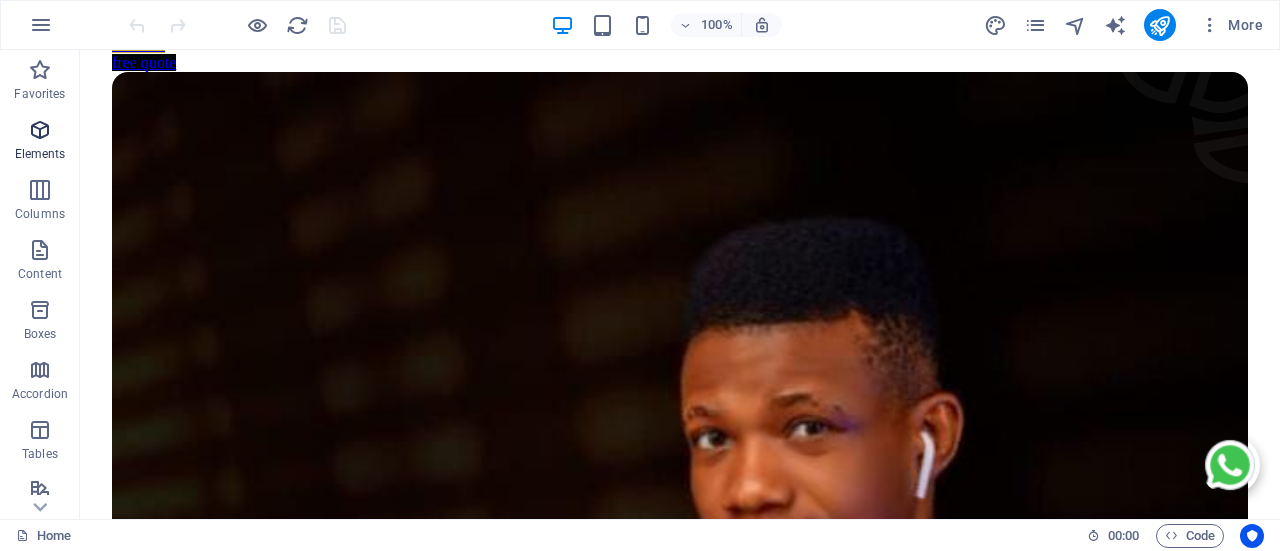 click at bounding box center (40, 130) 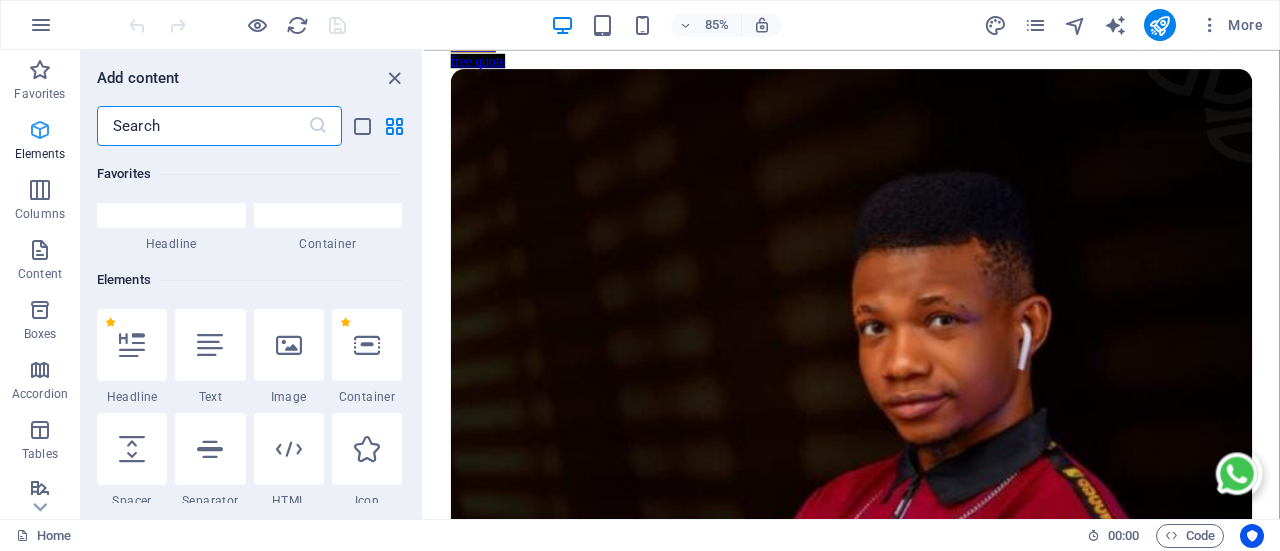 scroll, scrollTop: 213, scrollLeft: 0, axis: vertical 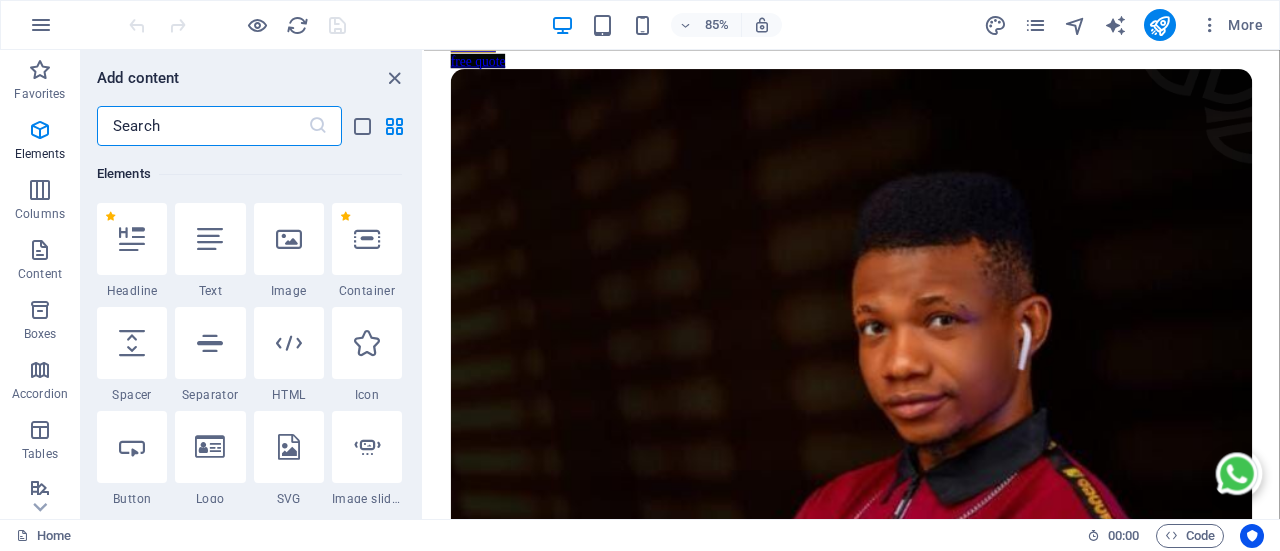 click at bounding box center [202, 126] 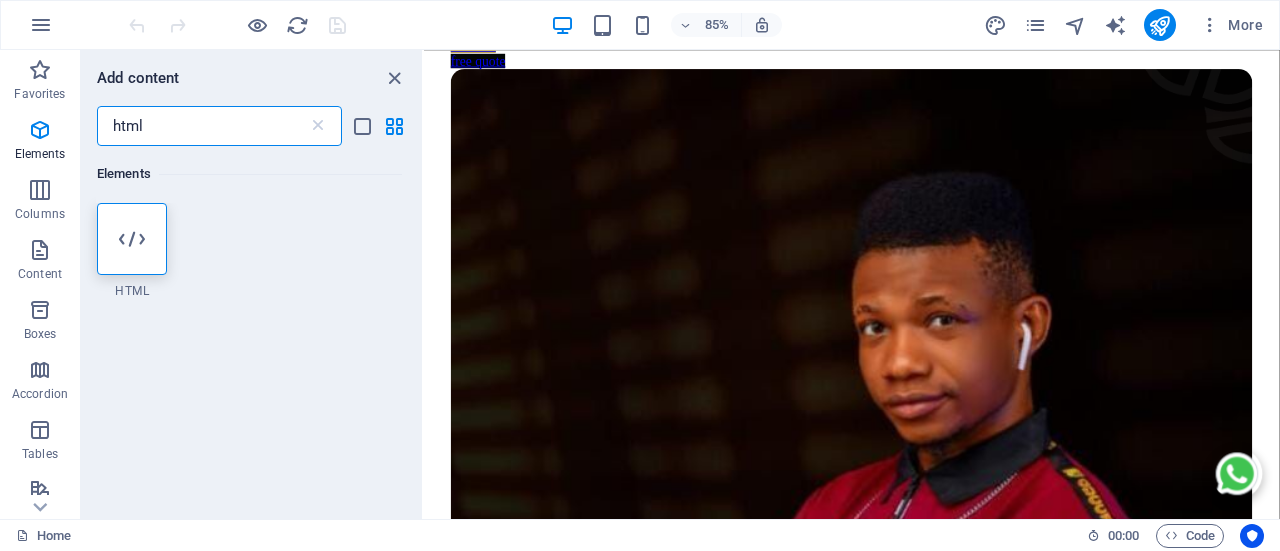 scroll, scrollTop: 0, scrollLeft: 0, axis: both 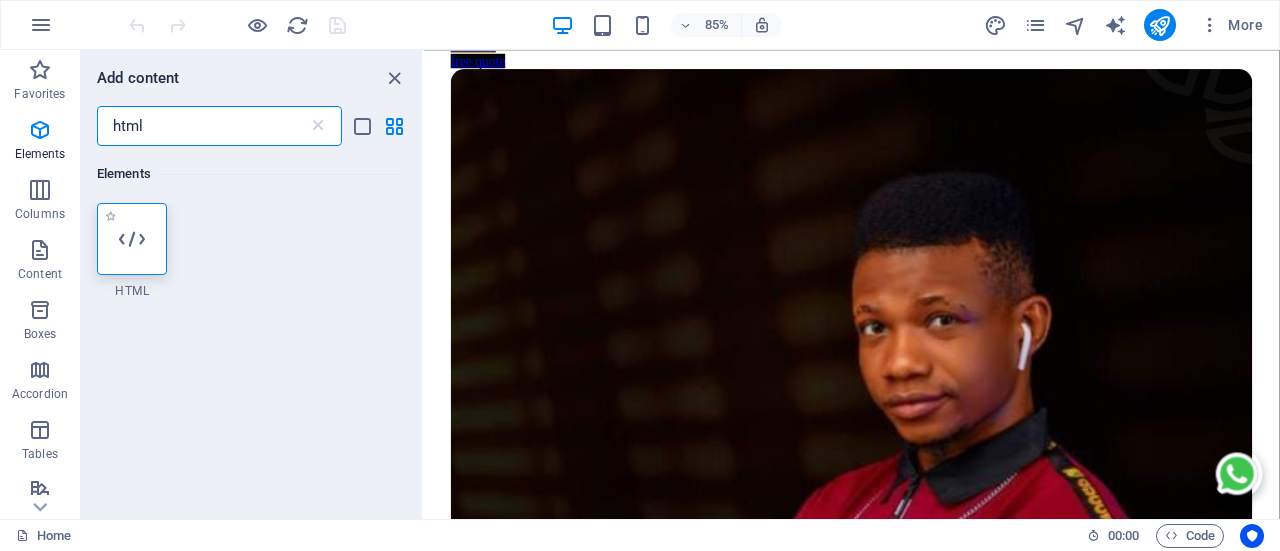 type on "html" 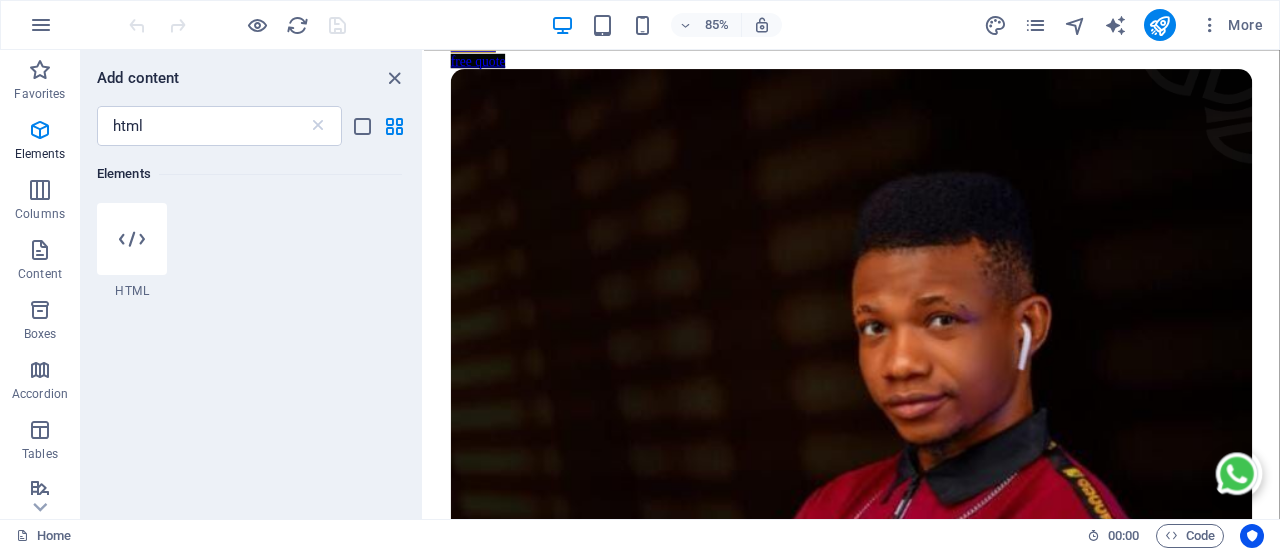 drag, startPoint x: 141, startPoint y: 233, endPoint x: 169, endPoint y: 257, distance: 36.878178 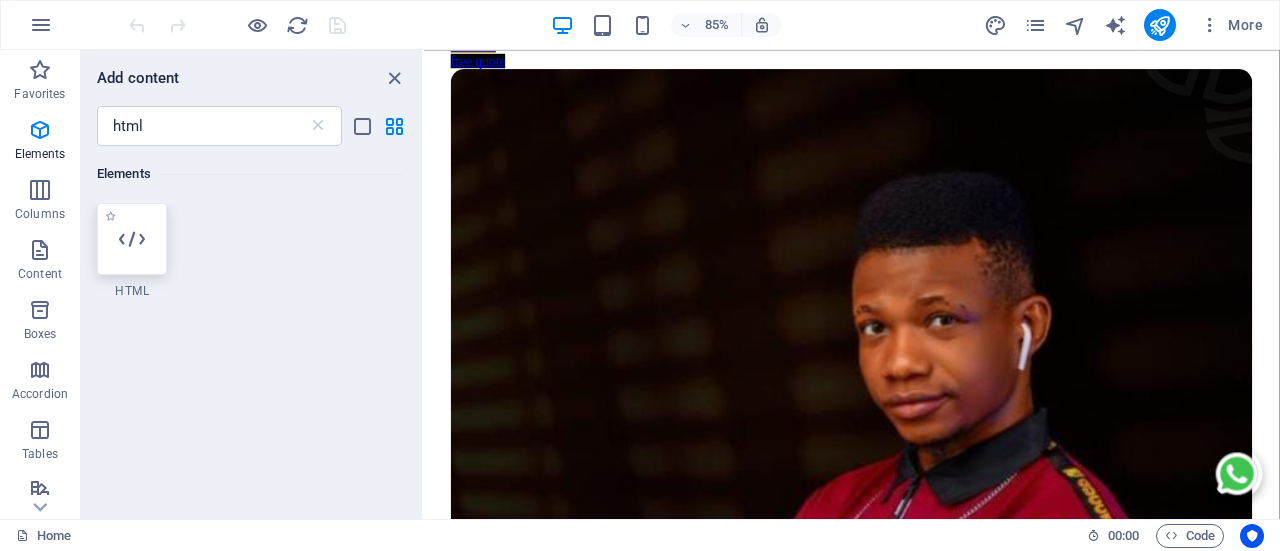 click at bounding box center (132, 239) 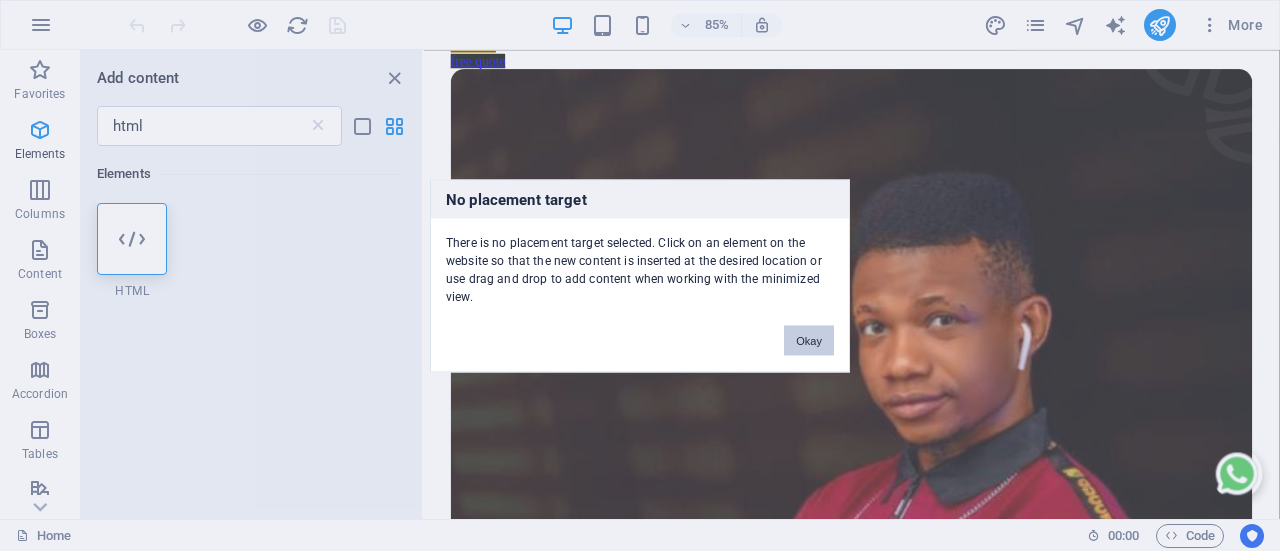 click on "Okay" at bounding box center (809, 340) 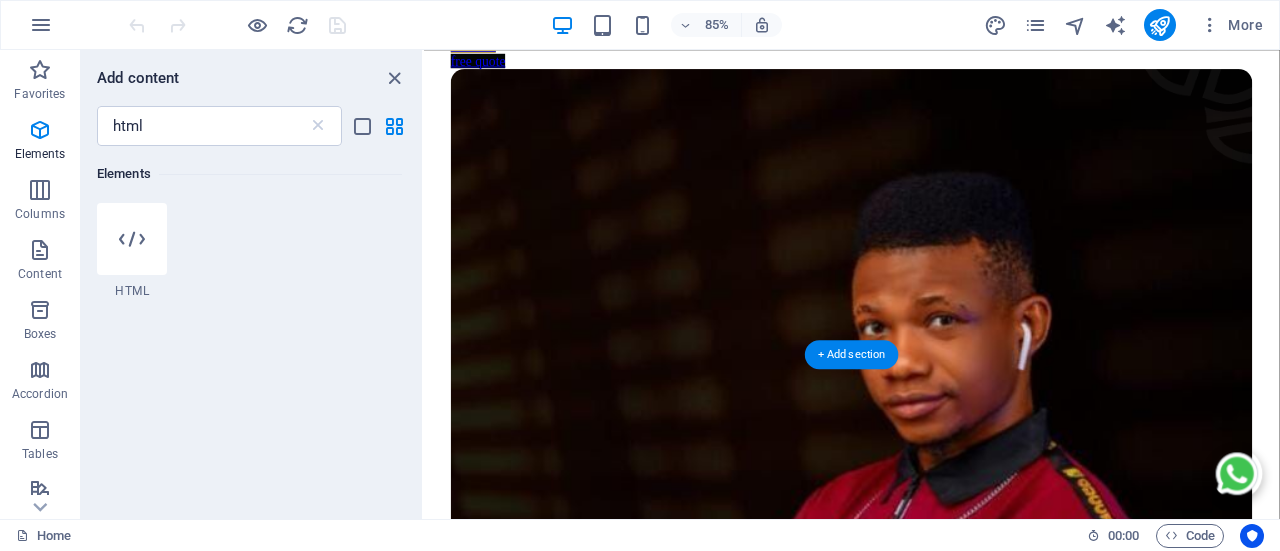 drag, startPoint x: 558, startPoint y: 302, endPoint x: 859, endPoint y: 365, distance: 307.52237 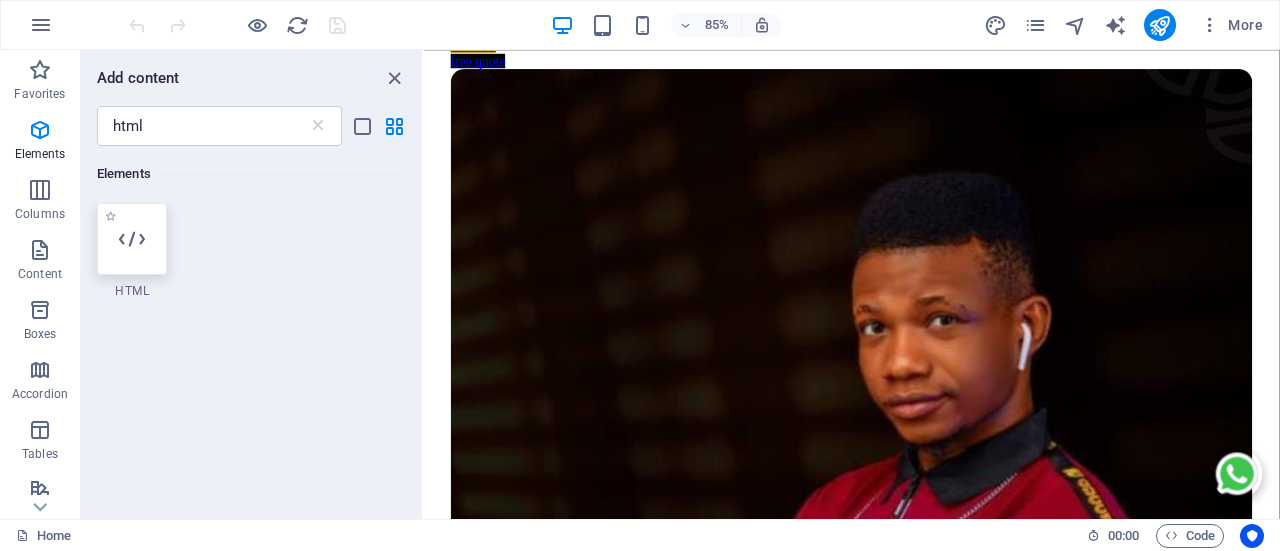 click at bounding box center (132, 239) 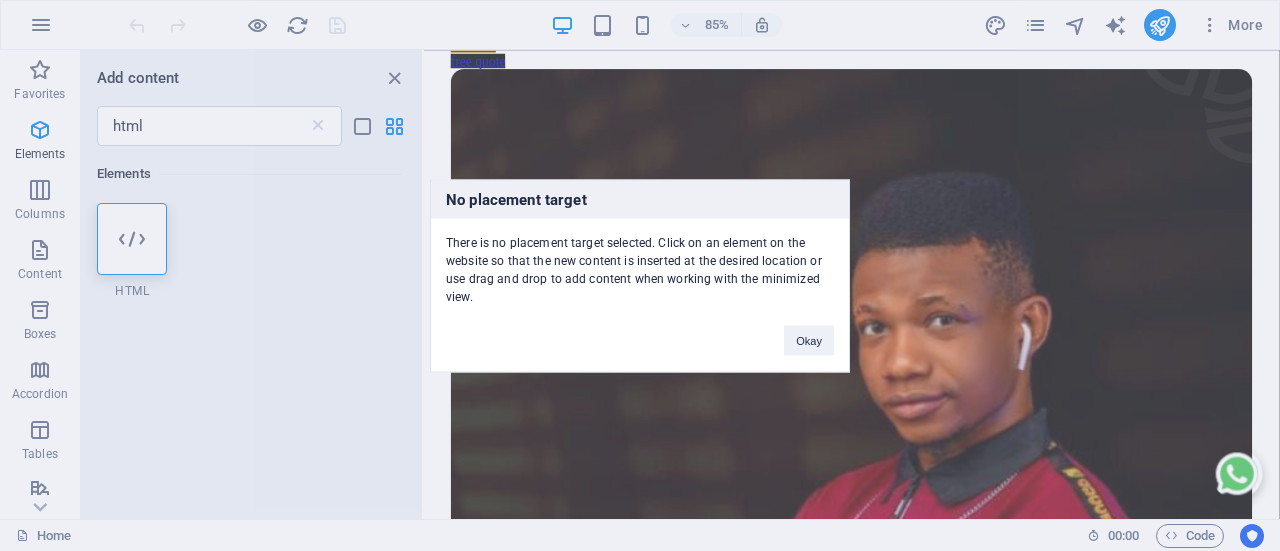 click on "Okay" at bounding box center [809, 330] 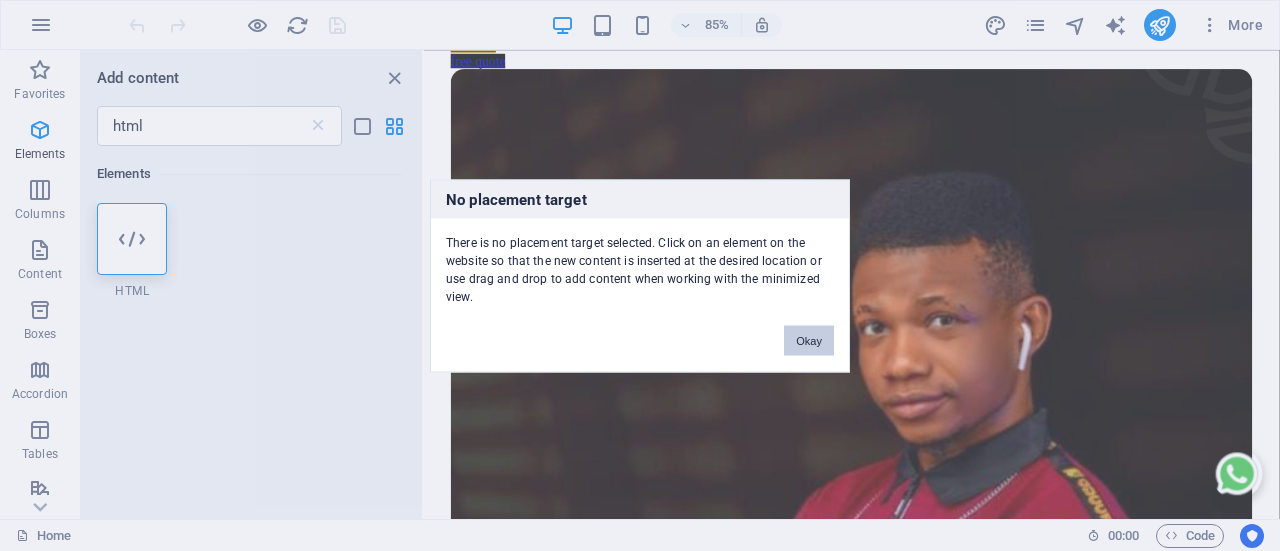 click on "Okay" at bounding box center [809, 340] 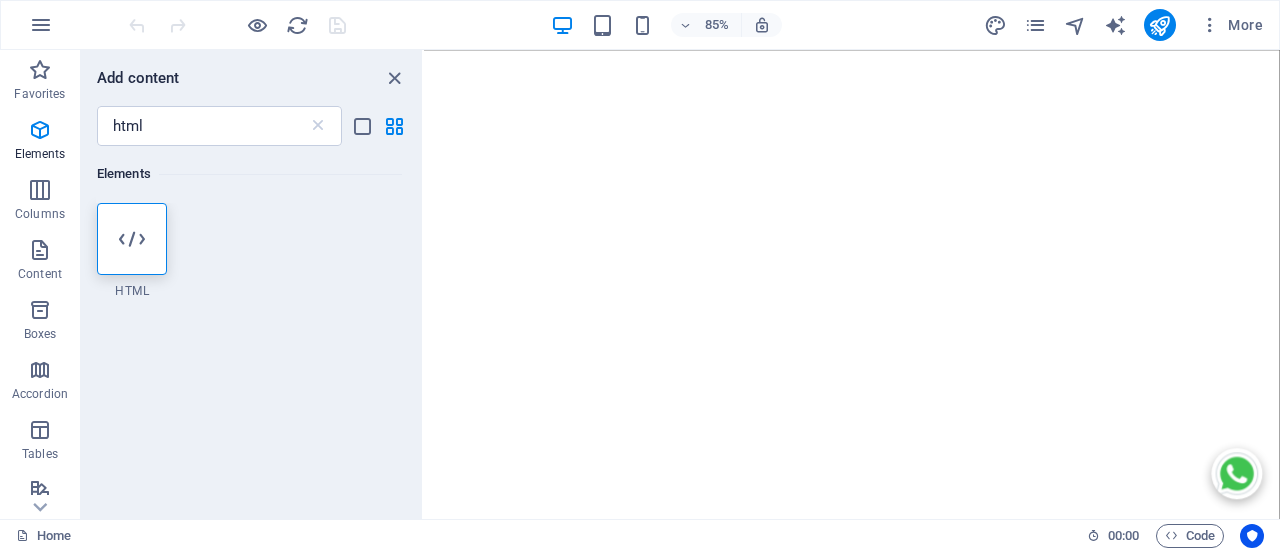 scroll, scrollTop: 7132, scrollLeft: 0, axis: vertical 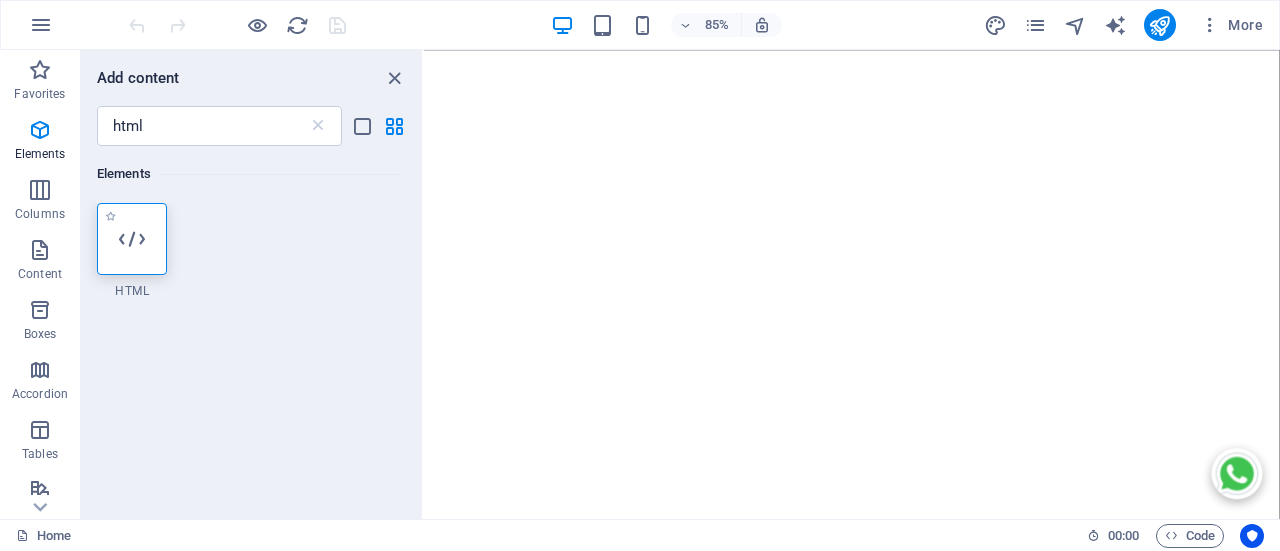 click at bounding box center (132, 239) 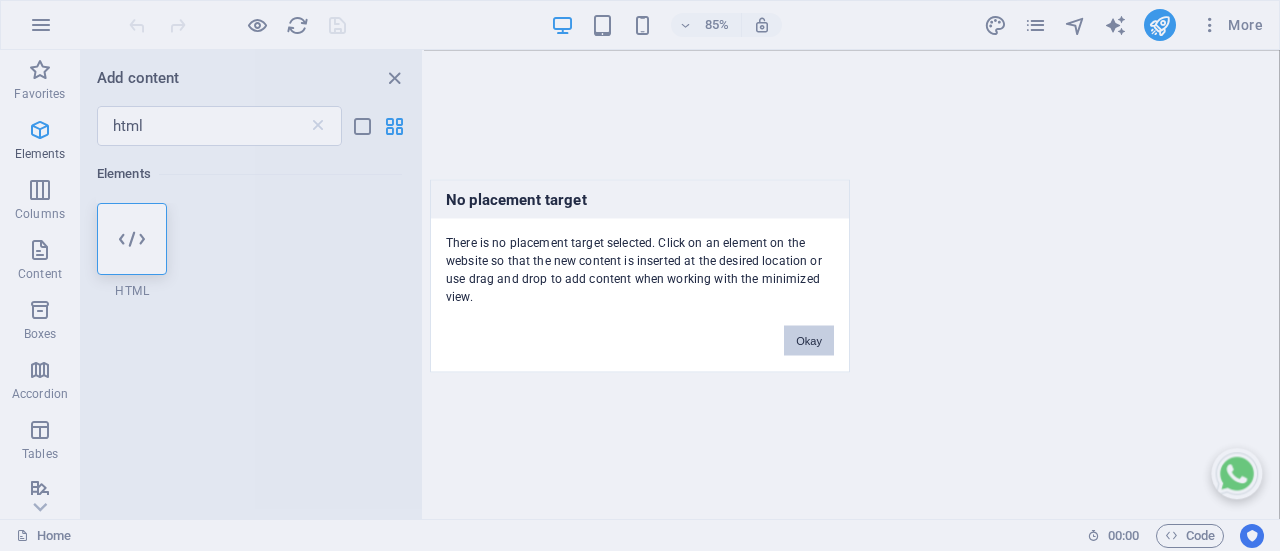 click on "Okay" at bounding box center (809, 340) 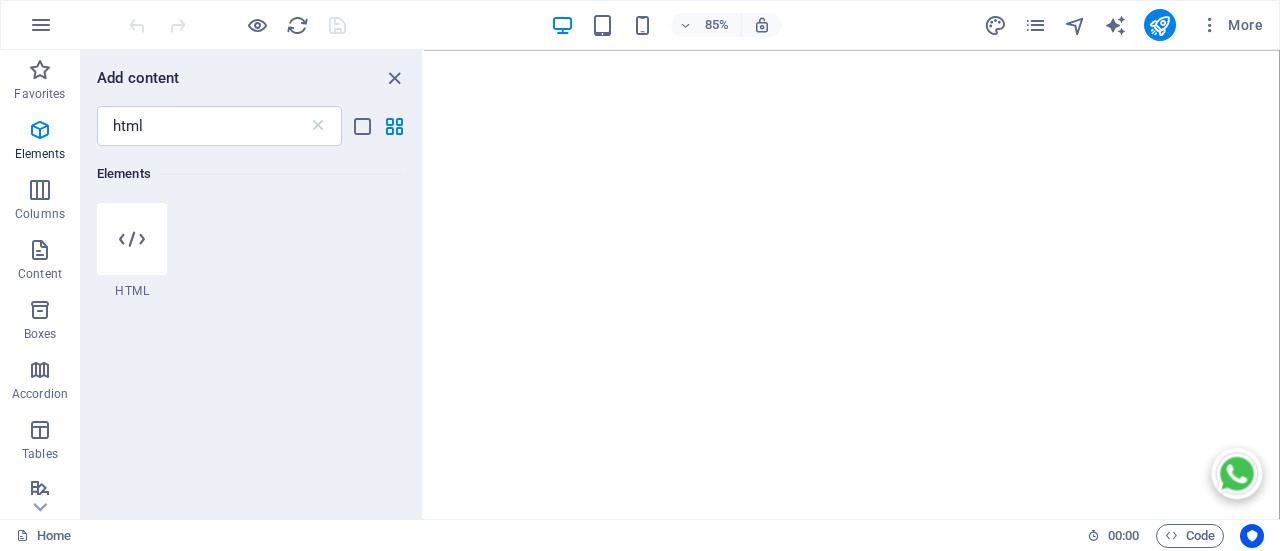 drag, startPoint x: 554, startPoint y: 278, endPoint x: 671, endPoint y: 520, distance: 268.7992 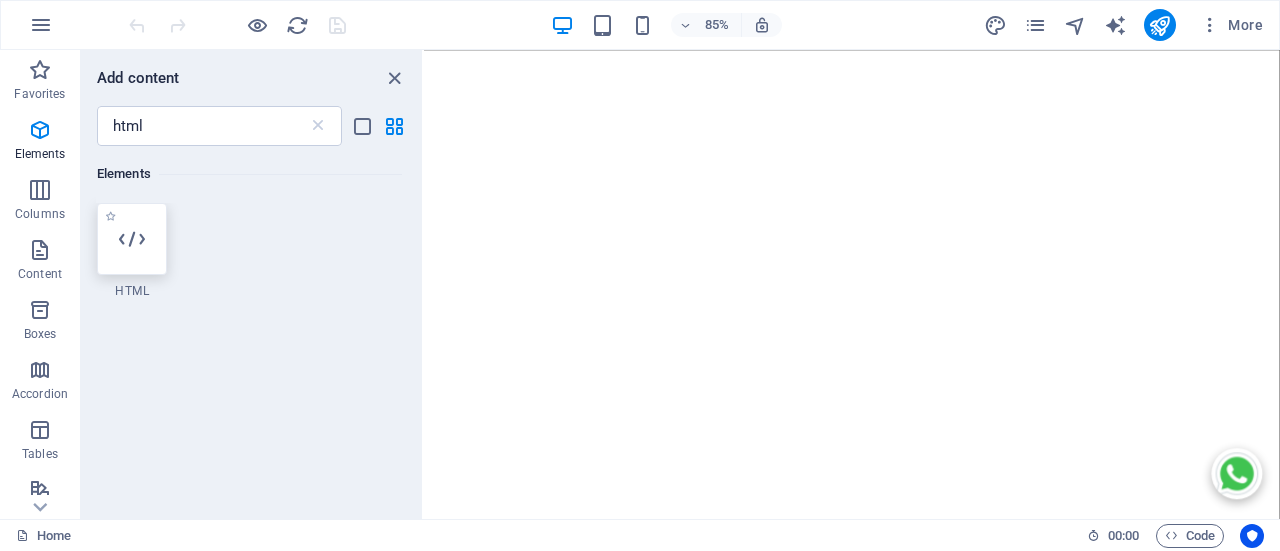 click at bounding box center (132, 239) 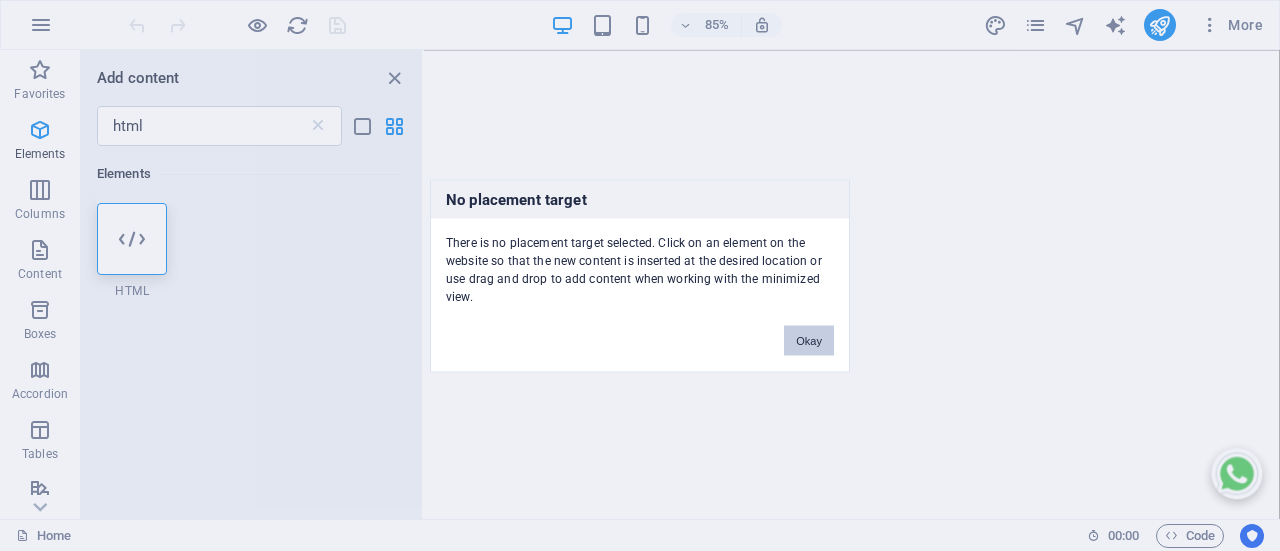 click on "Okay" at bounding box center [809, 340] 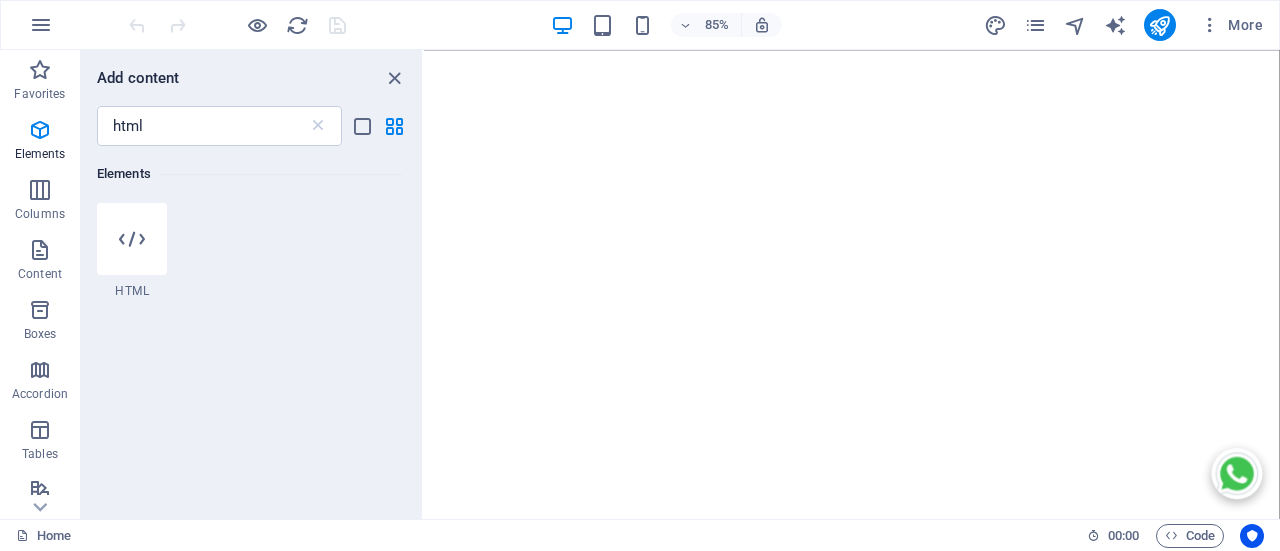drag, startPoint x: 540, startPoint y: 288, endPoint x: 678, endPoint y: 573, distance: 316.6528 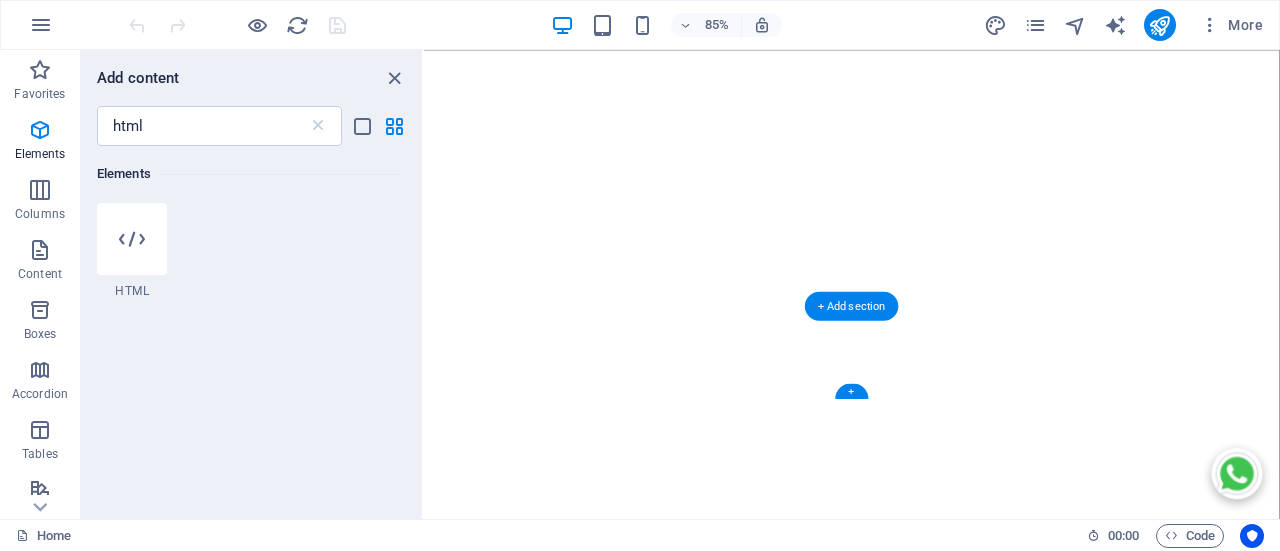 scroll, scrollTop: 6232, scrollLeft: 0, axis: vertical 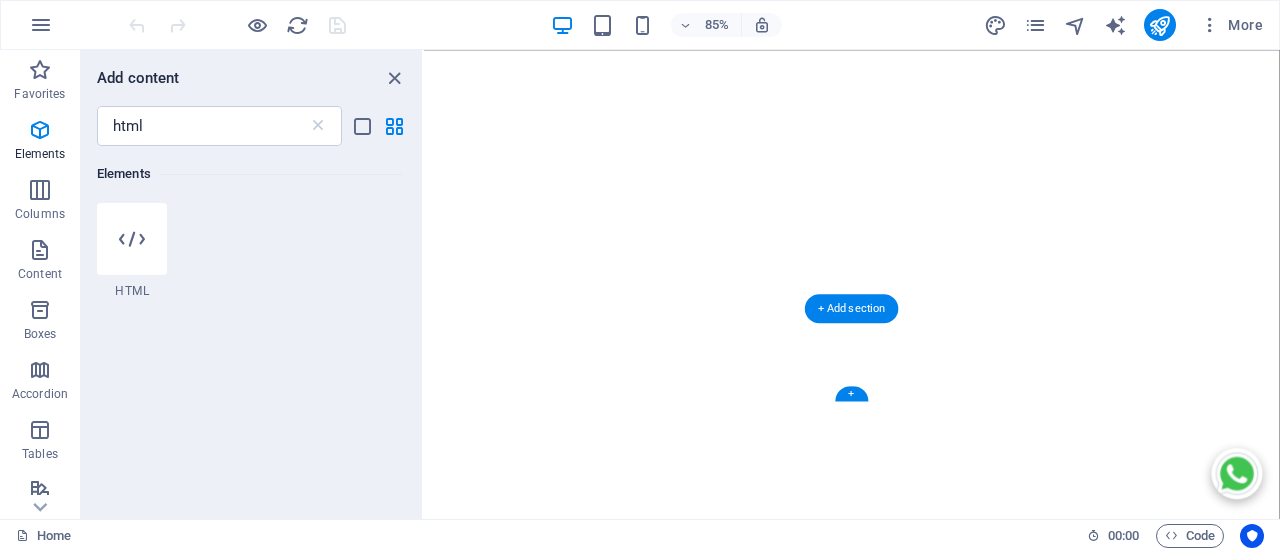 click at bounding box center (927, 22044) 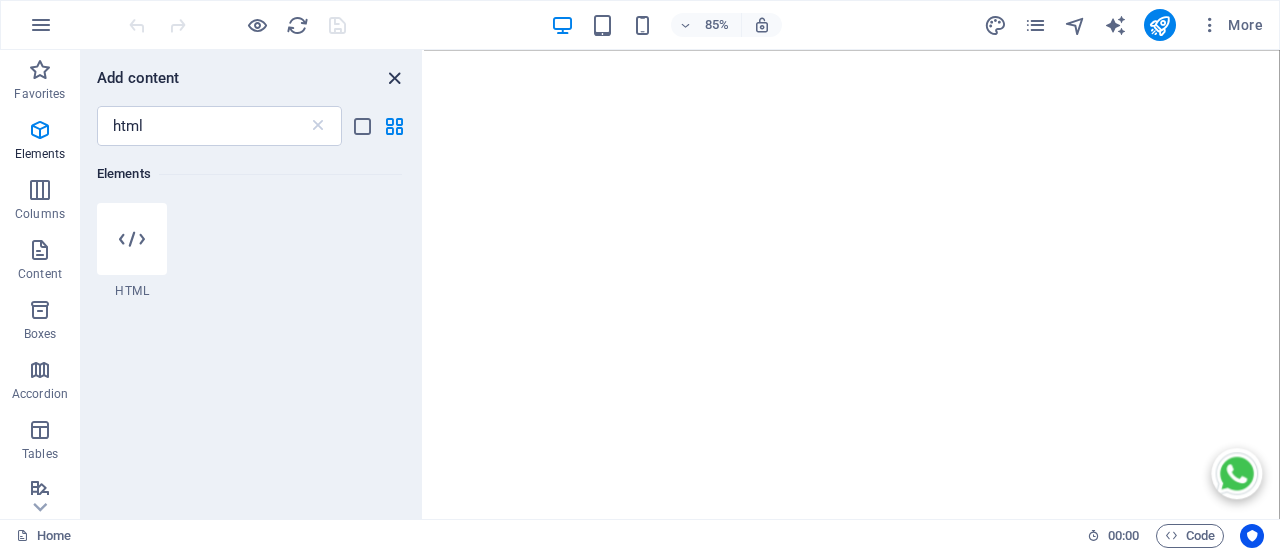 click at bounding box center [394, 78] 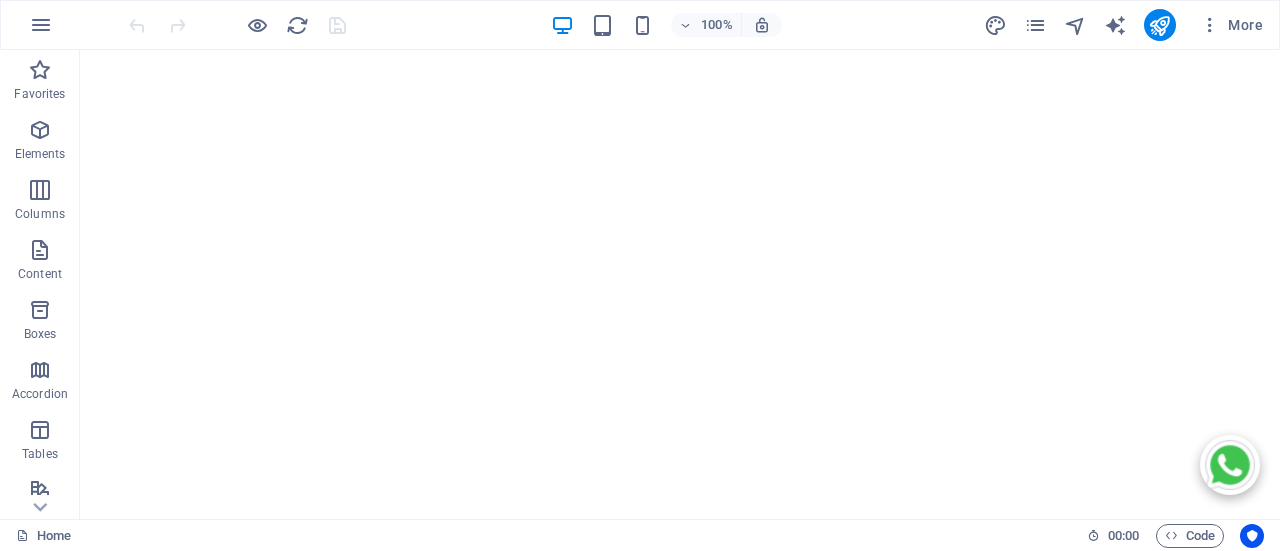 scroll, scrollTop: 7180, scrollLeft: 0, axis: vertical 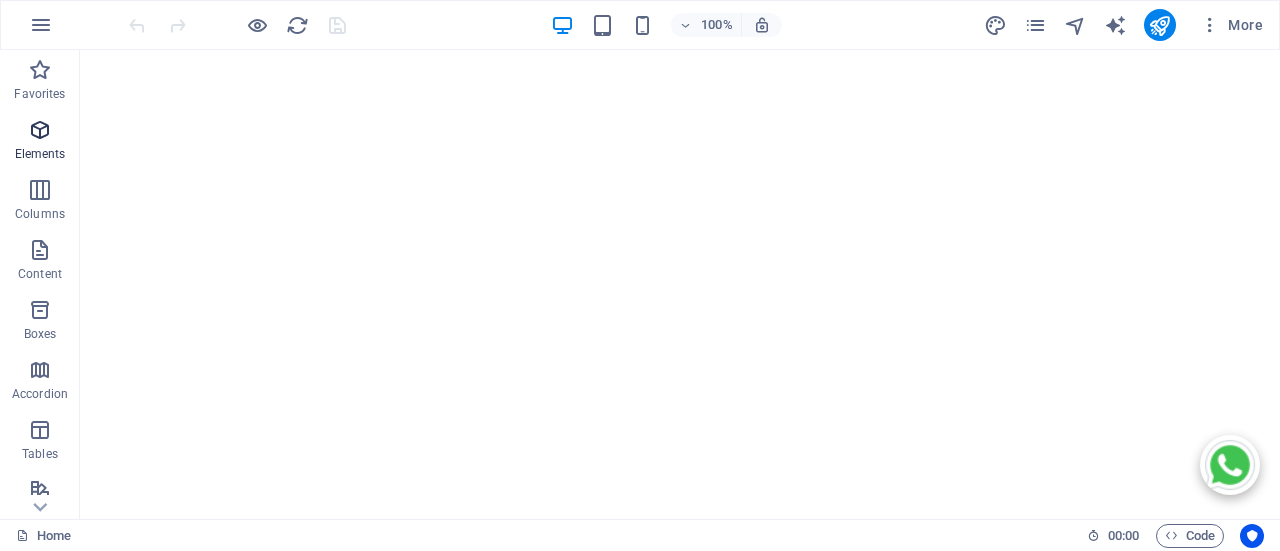 click at bounding box center (40, 130) 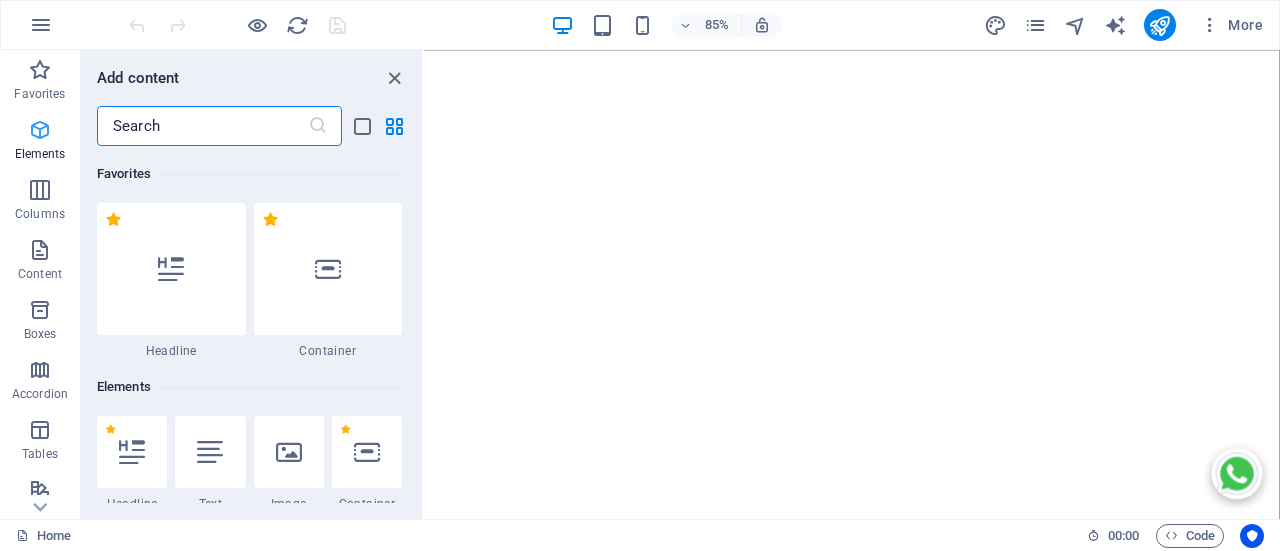 scroll, scrollTop: 7132, scrollLeft: 0, axis: vertical 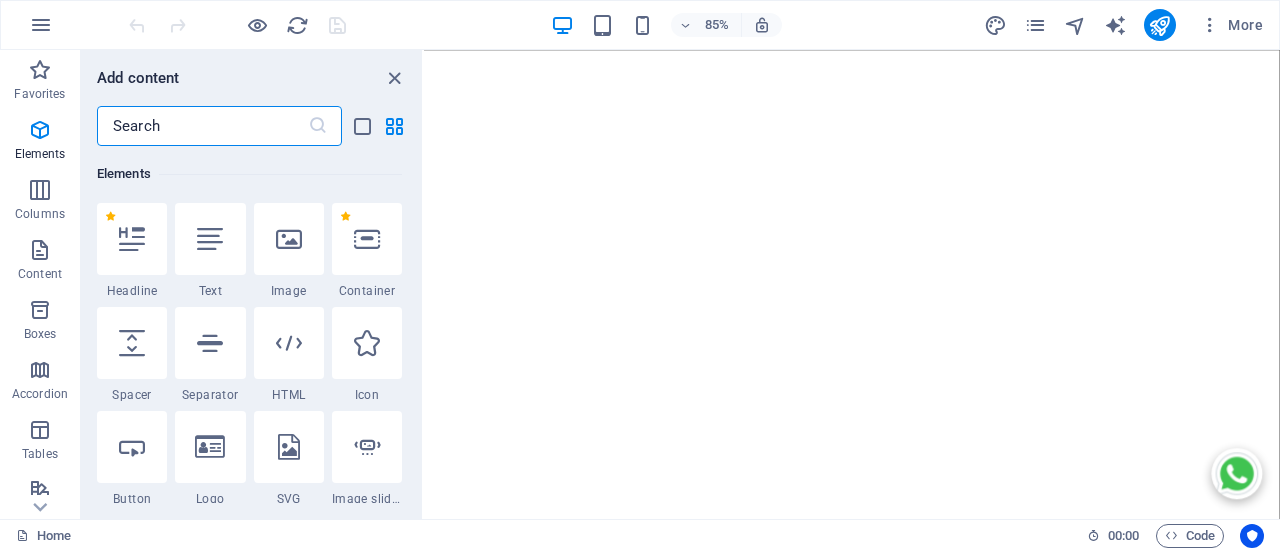 type on "k" 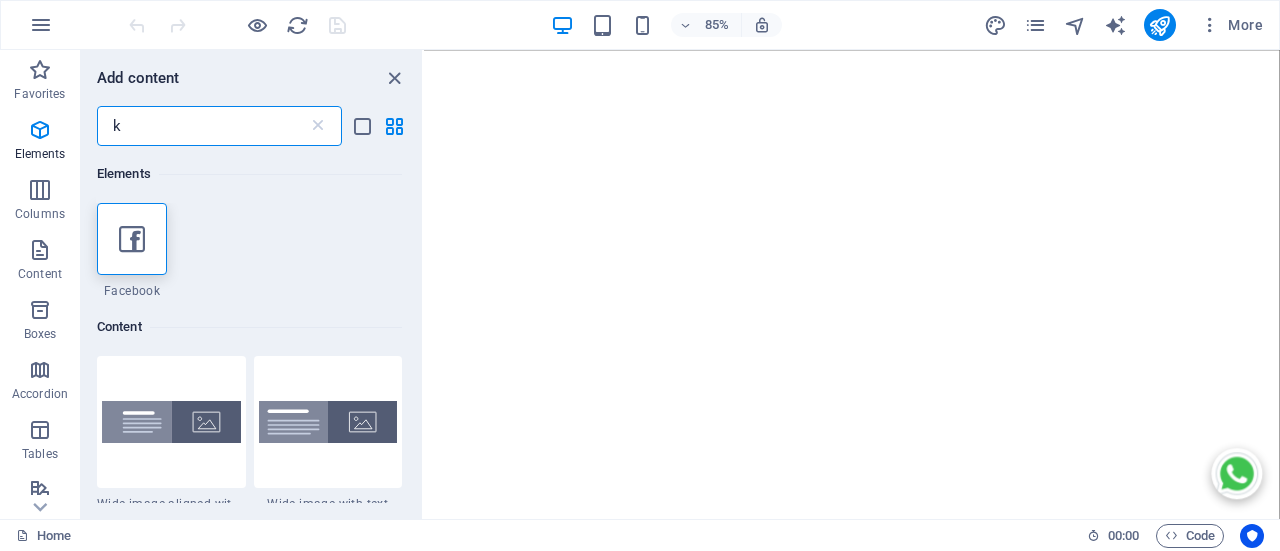 scroll, scrollTop: 0, scrollLeft: 0, axis: both 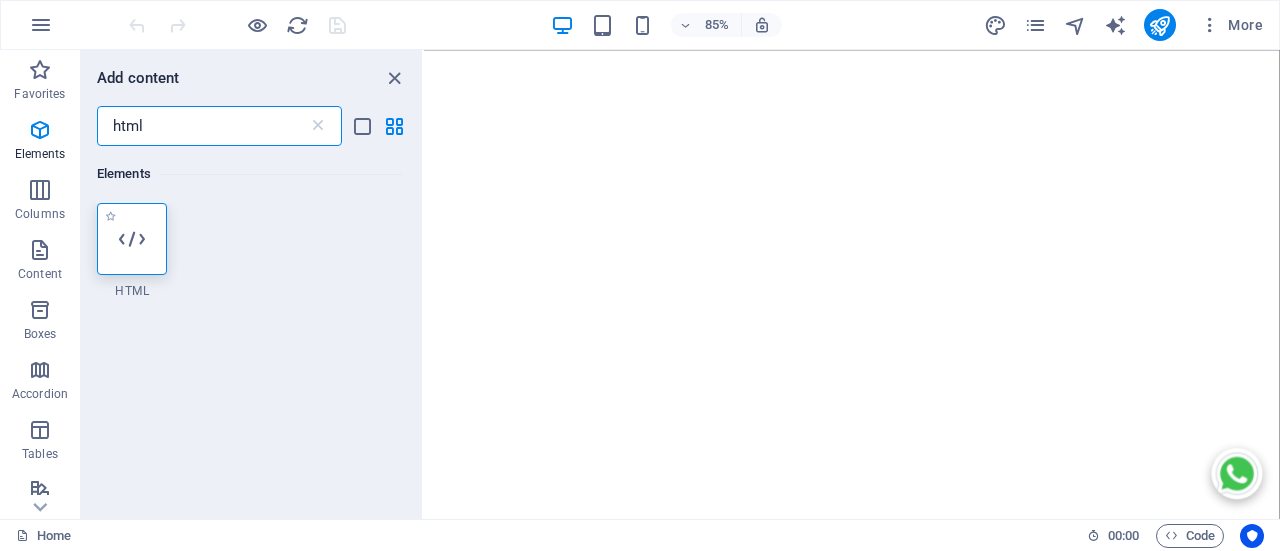 type on "html" 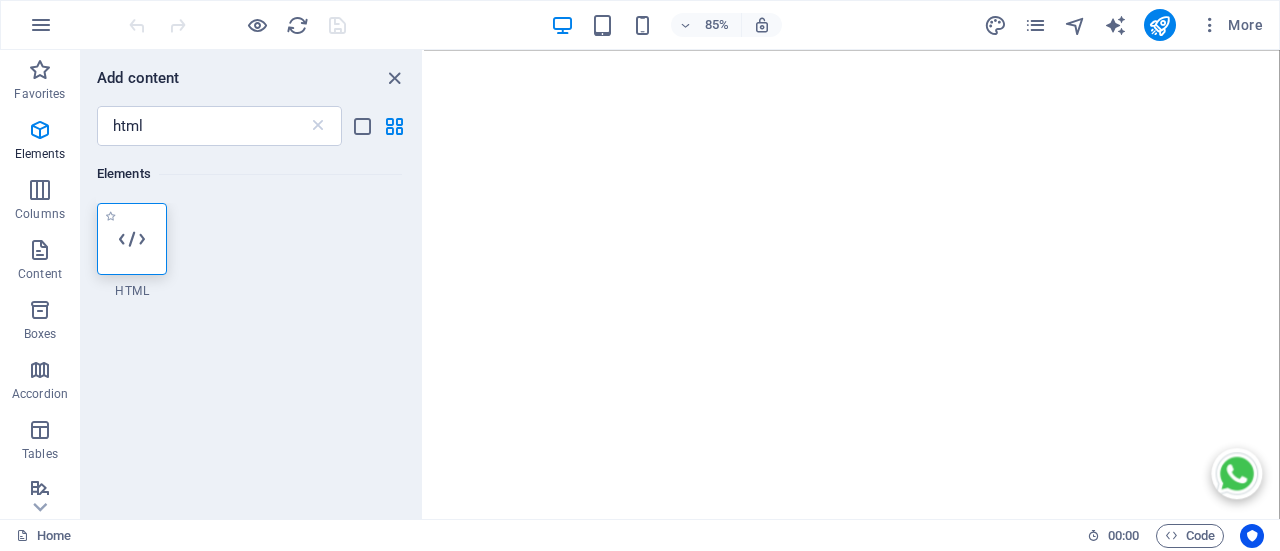 click at bounding box center (132, 239) 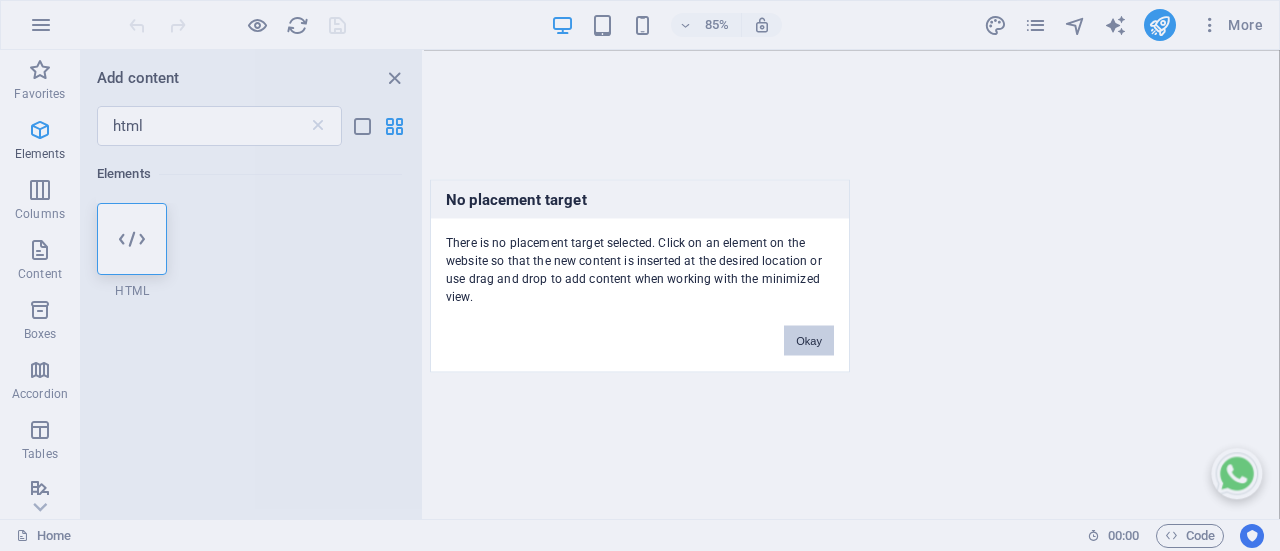 click on "Okay" at bounding box center [809, 340] 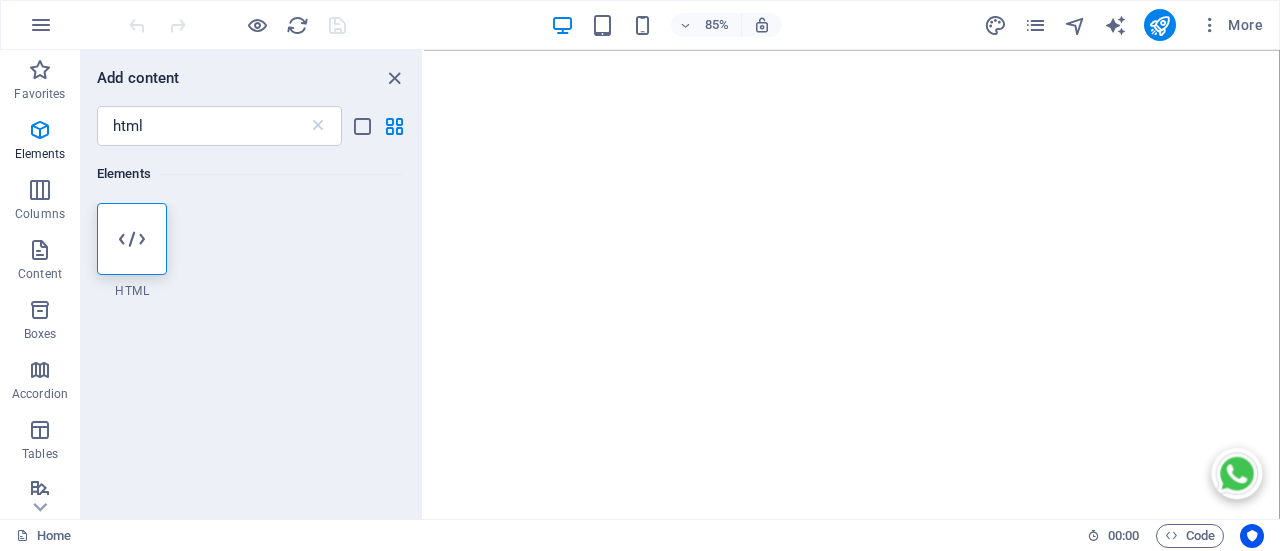 click on "Discover the best way to run Facebook & Instagram ads that actually convert to sales without wasting money." at bounding box center [928, 21661] 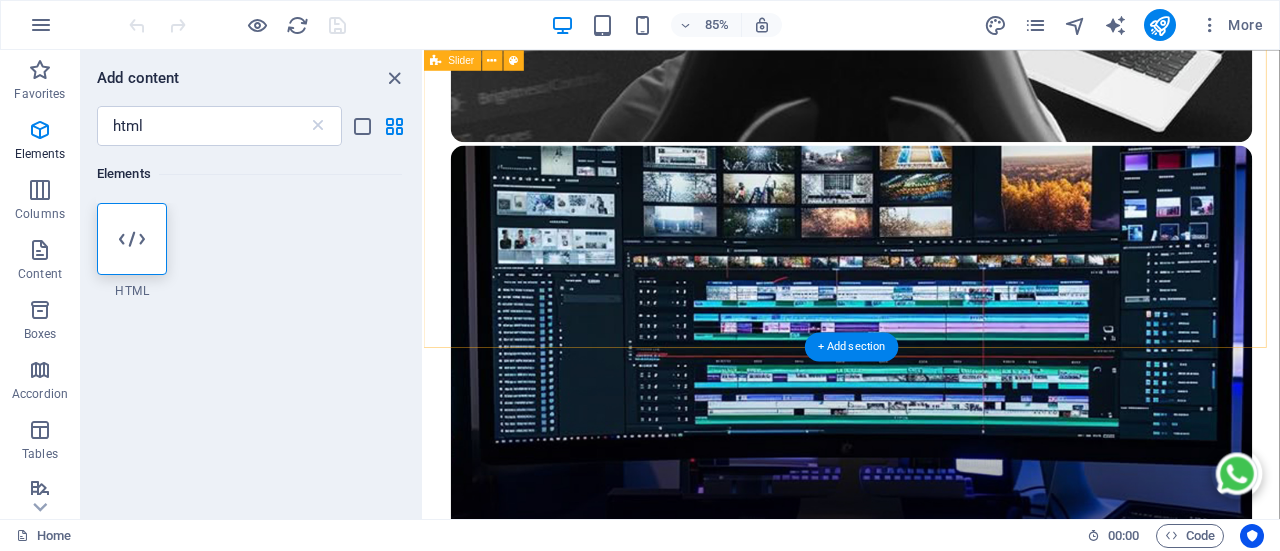scroll, scrollTop: 2476, scrollLeft: 0, axis: vertical 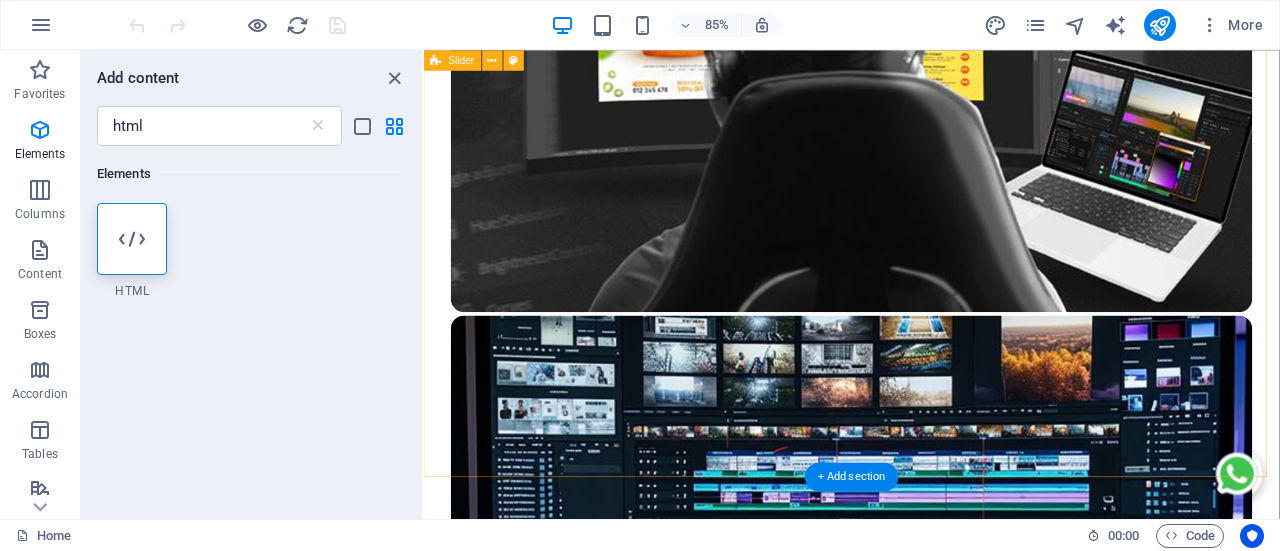 click on "What our customers are saying about us [FIRST] [LAST] ⭐⭐⭐⭐⭐ “DLegend Creative helped me set up my CAC registration, design my brand, and even trained me on how to run my own ads. They really care about their clients and go the extra mile.” — Entrepreneur [FIRST] [LAST] ⭐️⭐️⭐️⭐️⭐️ "I needed a brand refresh, and DLegend Creative came through! Their graphic design and video editing brought my business to life online." — Boutique Owner [FIRST] [LAST] ⭐⭐⭐⭐⭐ “Working with DLegend Creative was the best decision for our brand. They gave us a stunning logo and website that truly represents our business. The process was smooth and they delivered right on time.” — Small Business Owner [FIRST] [LAST] ⭐⭐⭐⭐⭐ “DLegend Creative helped me set up my CAC registration, design my brand, and even trained me on how to run my own ads. They really care about their clients and go the extra mile.” — Entrepreneur [FIRST] [LAST] — — — 1" at bounding box center [927, 5107] 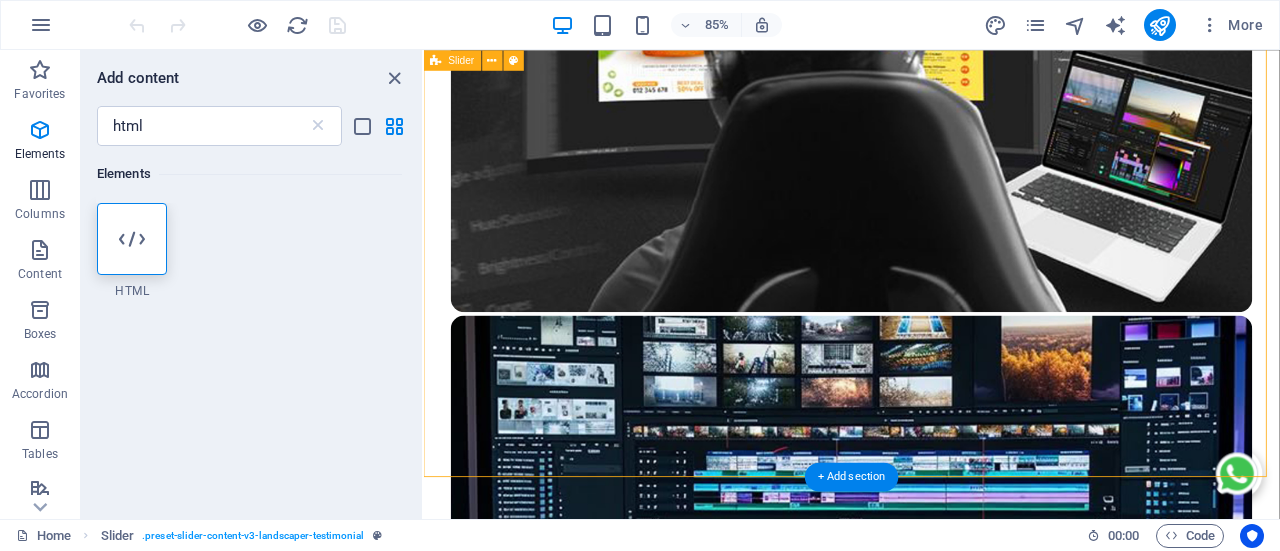 click on "What our customers are saying about us [FIRST] [LAST] ⭐⭐⭐⭐⭐ “DLegend Creative helped me set up my CAC registration, design my brand, and even trained me on how to run my own ads. They really care about their clients and go the extra mile.” — Entrepreneur [FIRST] [LAST] ⭐️⭐️⭐️⭐️⭐️ "I needed a brand refresh, and DLegend Creative came through! Their graphic design and video editing brought my business to life online." — Boutique Owner [FIRST] [LAST] ⭐⭐⭐⭐⭐ “Working with DLegend Creative was the best decision for our brand. They gave us a stunning logo and website that truly represents our business. The process was smooth and they delivered right on time.” — Small Business Owner [FIRST] [LAST] ⭐⭐⭐⭐⭐ “DLegend Creative helped me set up my CAC registration, design my brand, and even trained me on how to run my own ads. They really care about their clients and go the extra mile.” — Entrepreneur [FIRST] [LAST] — — — 1" at bounding box center (927, 5107) 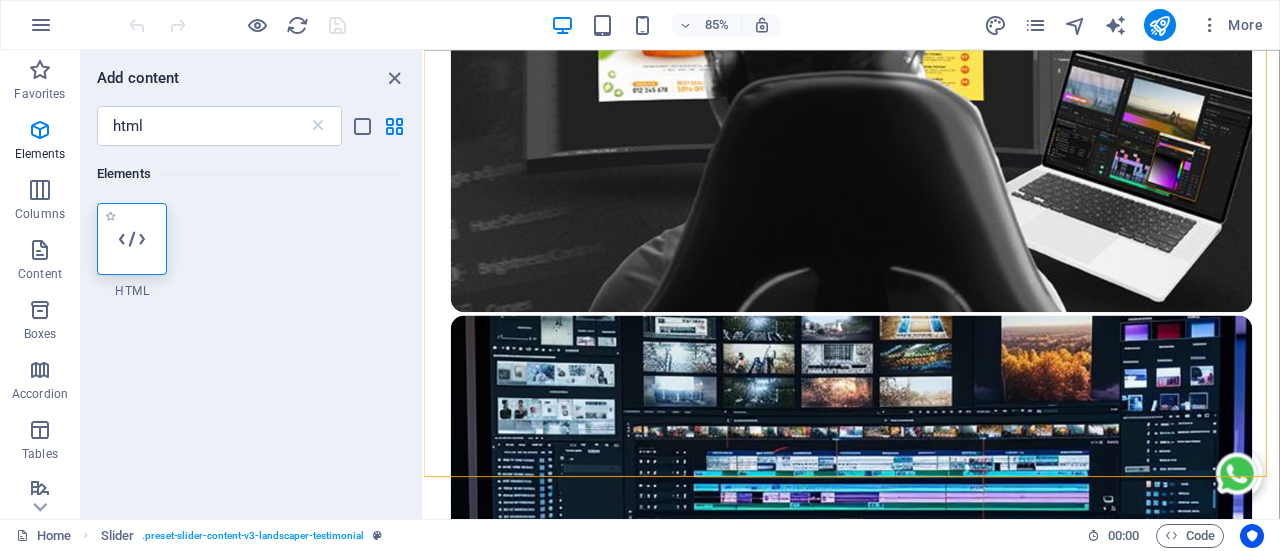 click at bounding box center (132, 239) 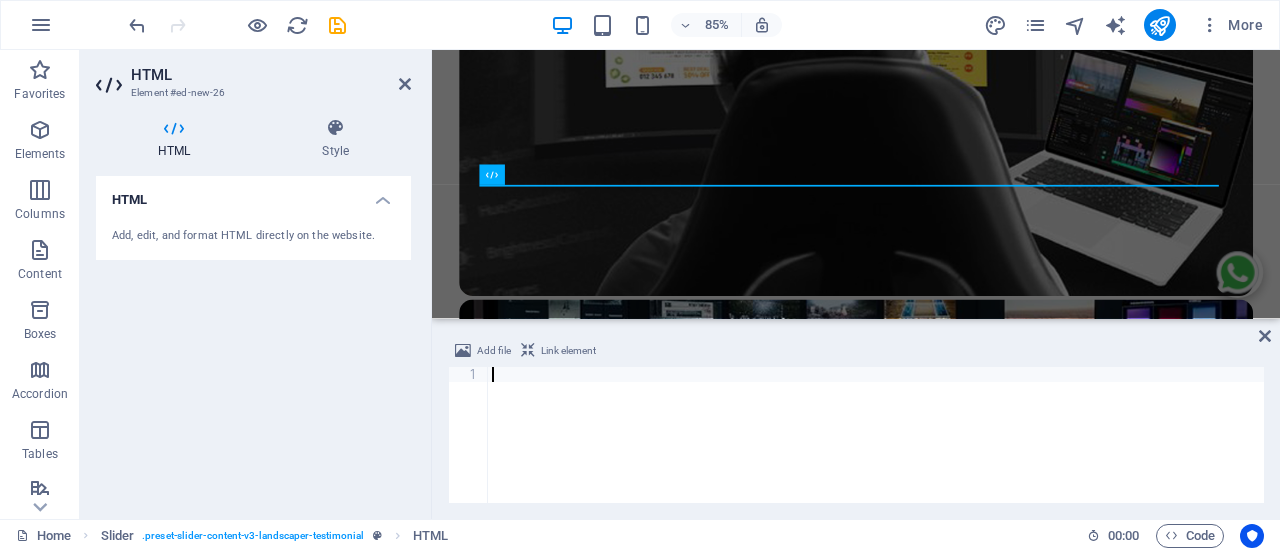scroll, scrollTop: 2049, scrollLeft: 0, axis: vertical 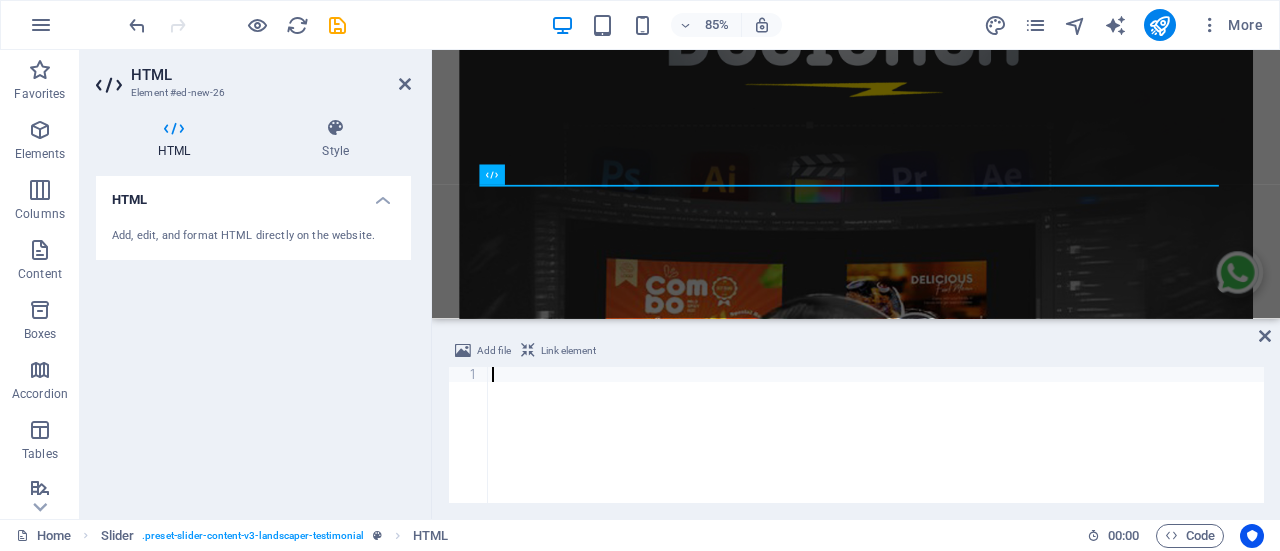type on "<script>(function(w, d) { w.CollectId = "[COLLECT_ID]"; var h = d.head || d.getElementsByTagName("head")[0]; var s = d.createElement("script"); s.setAttribute("type", "text/javascript"); s.async=true; s.setAttribute("src", "https://collectcdn.com/launcher.js"); h.appendChild(s); })(window, document);</script>" 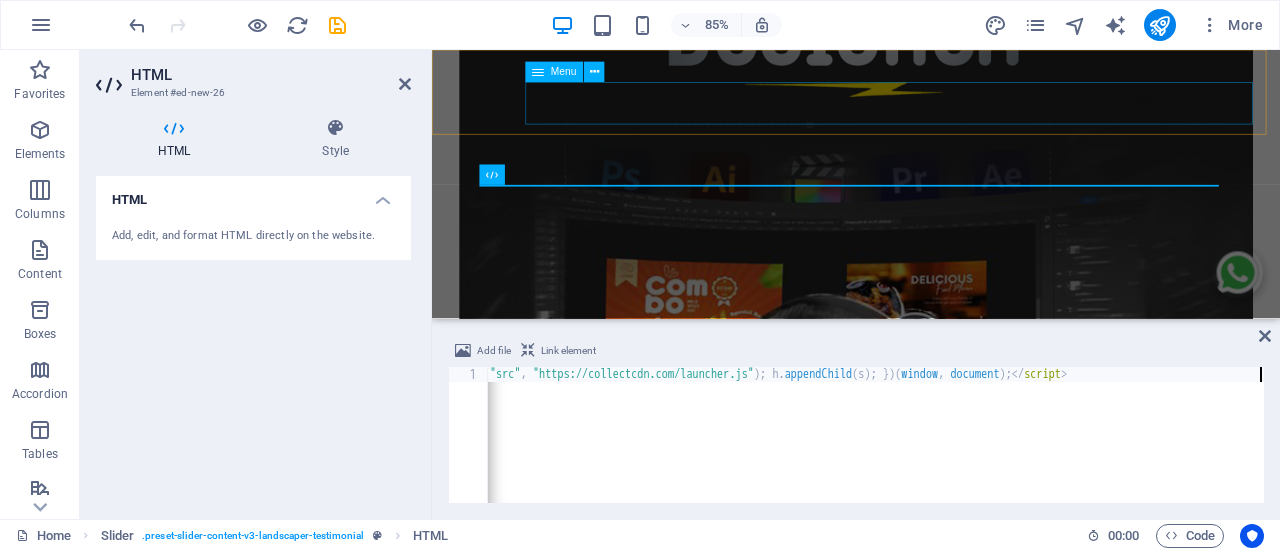 scroll, scrollTop: 0, scrollLeft: 1402, axis: horizontal 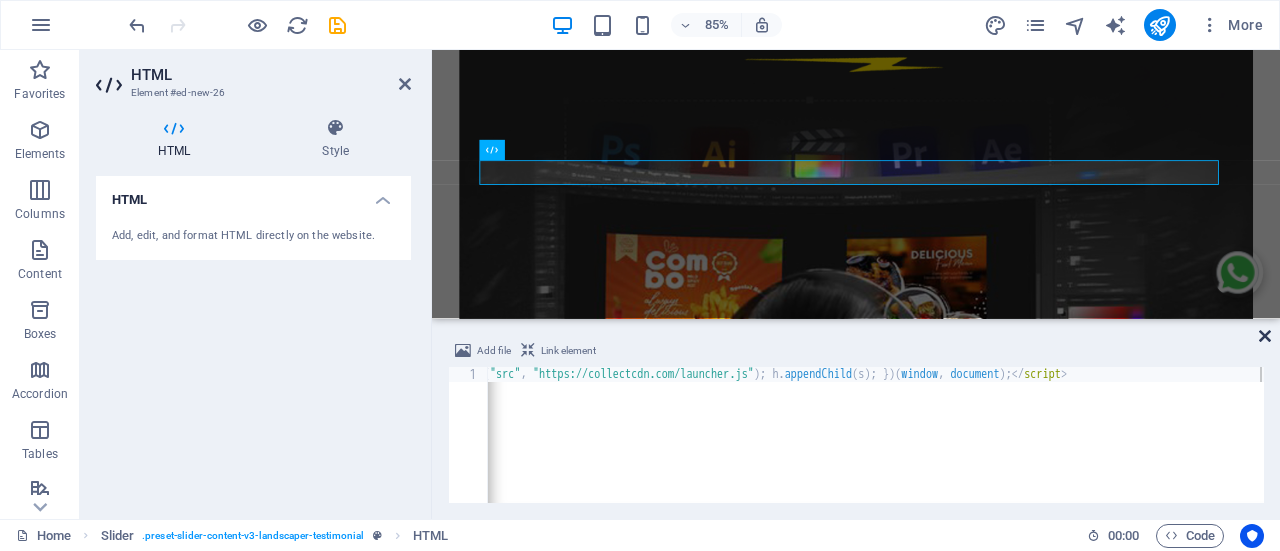 click at bounding box center (1265, 336) 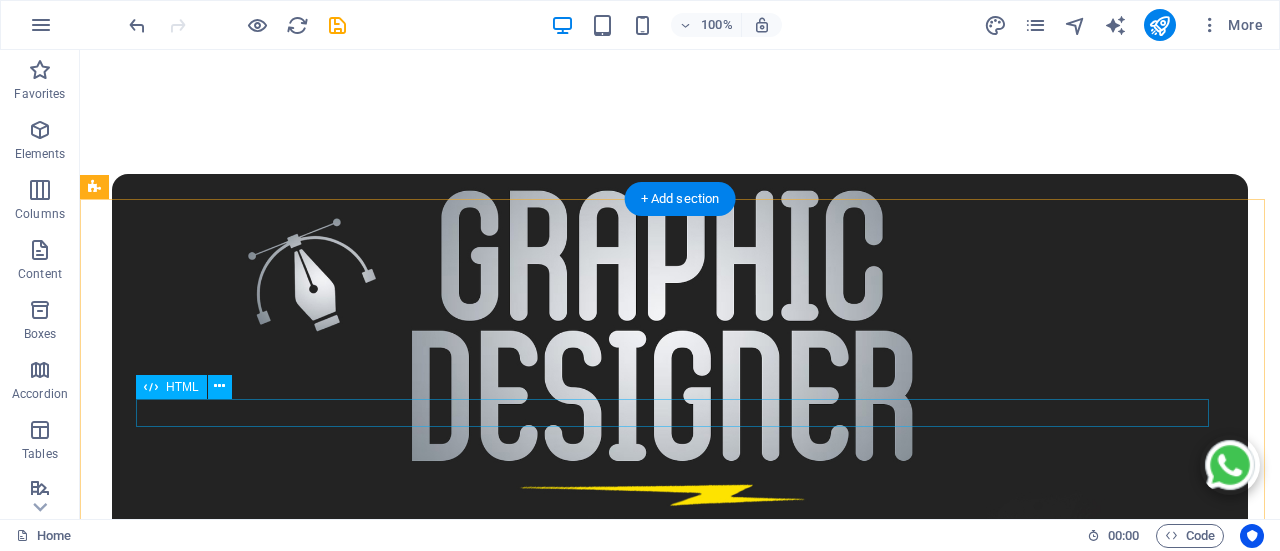 scroll, scrollTop: 1981, scrollLeft: 0, axis: vertical 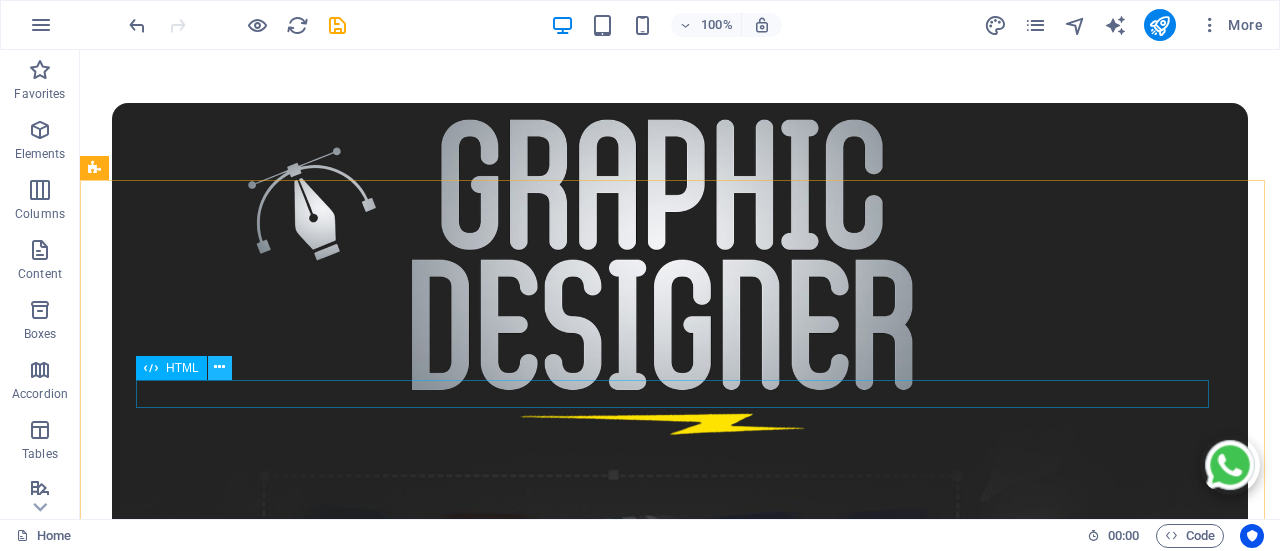 click at bounding box center [220, 368] 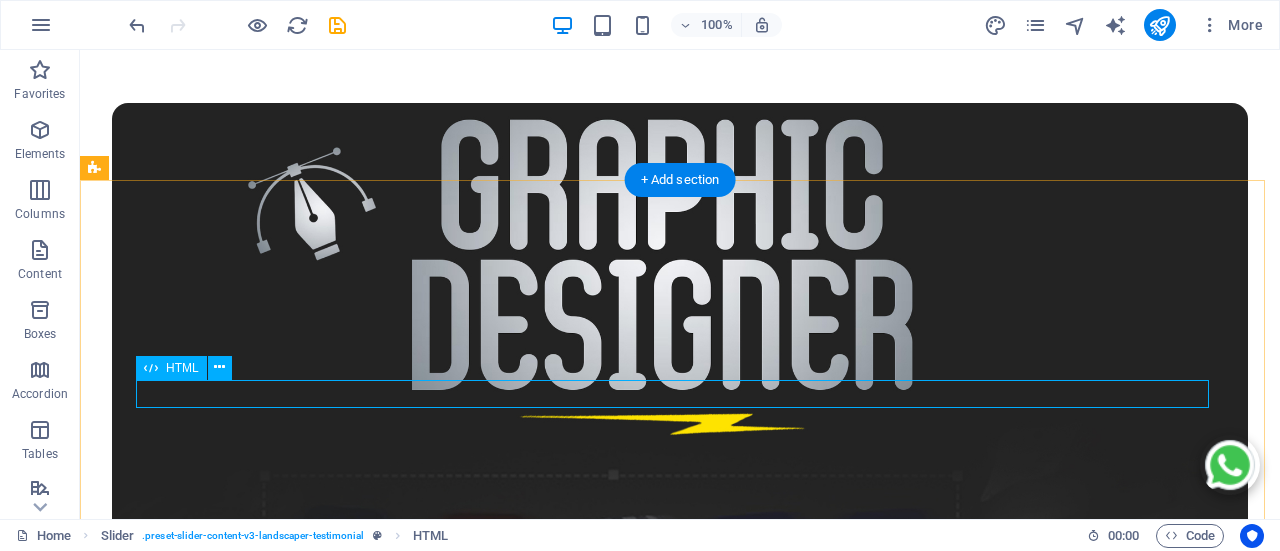 click at bounding box center [680, 3552] 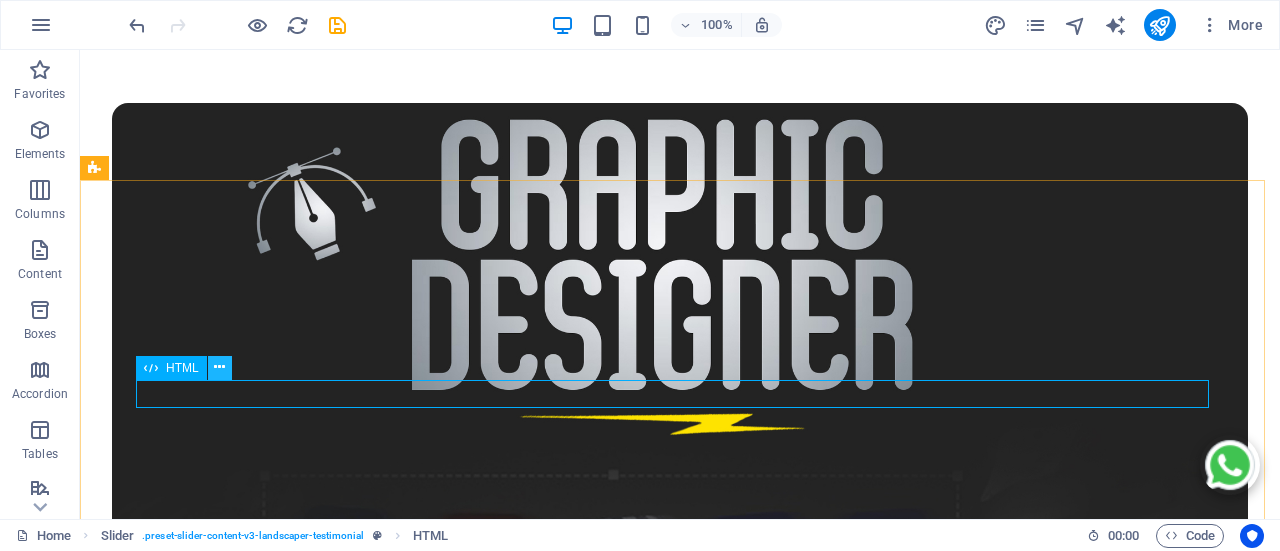 click at bounding box center (219, 367) 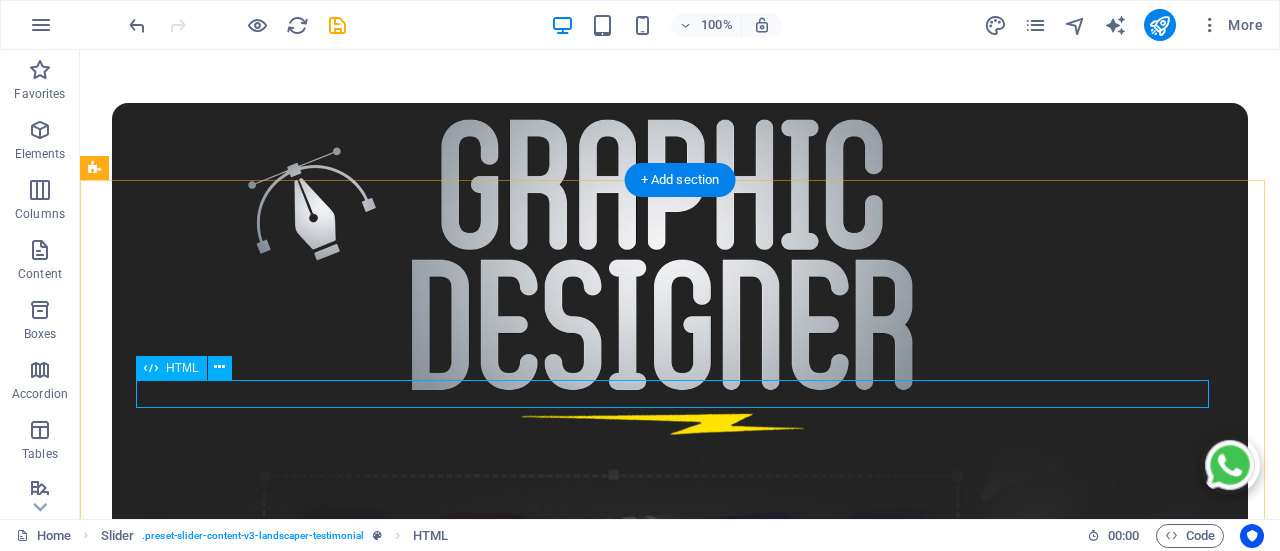 click at bounding box center (680, 3552) 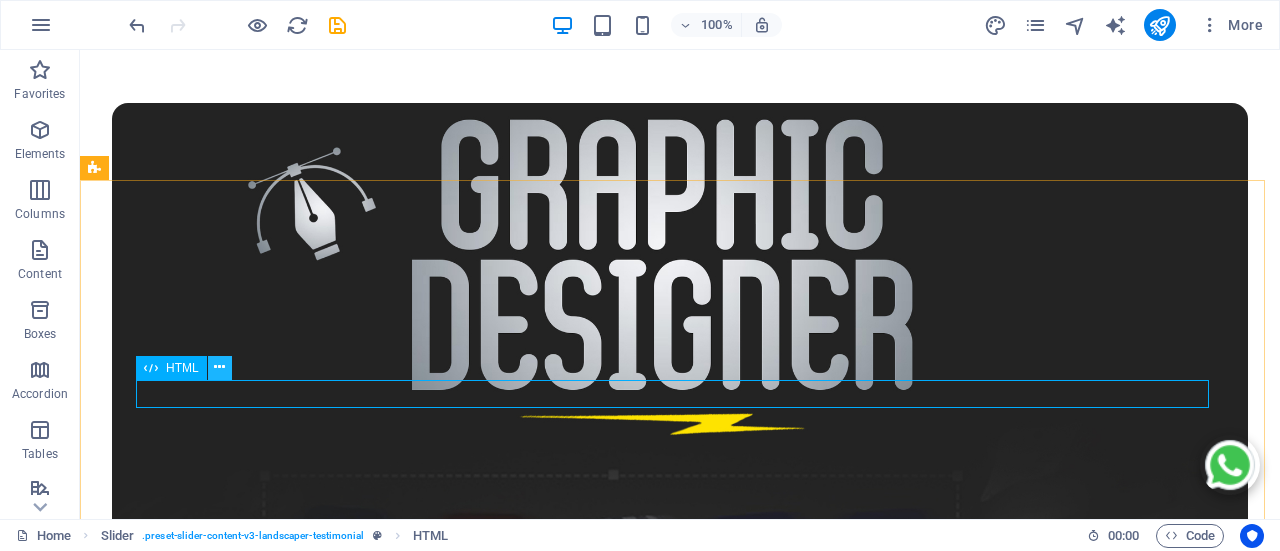click at bounding box center (219, 367) 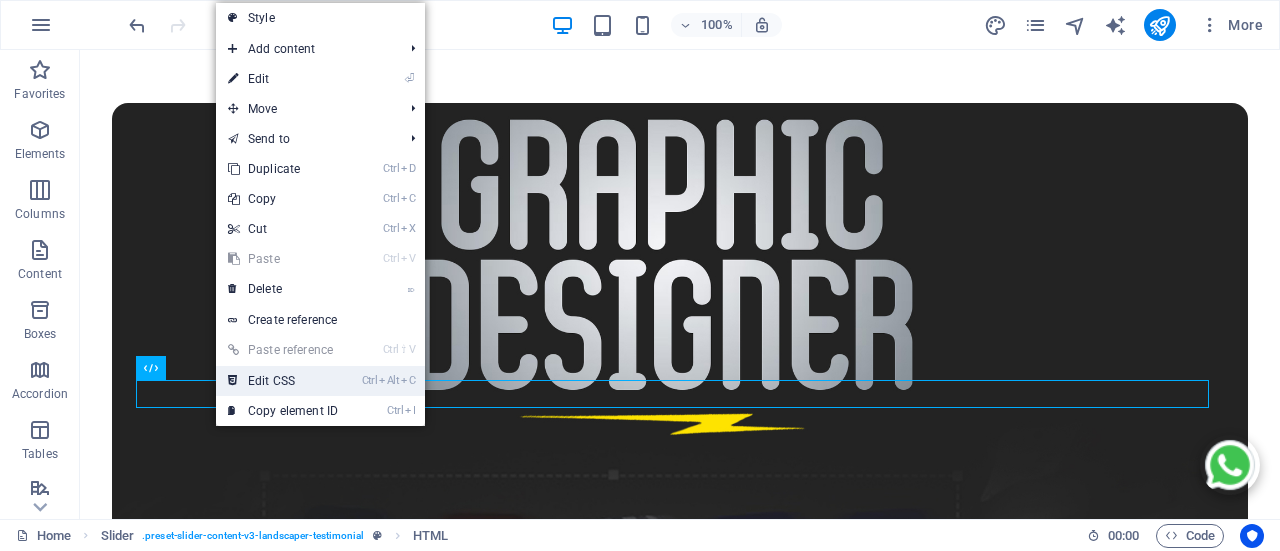 click on "Ctrl Alt C  Edit CSS" at bounding box center (283, 381) 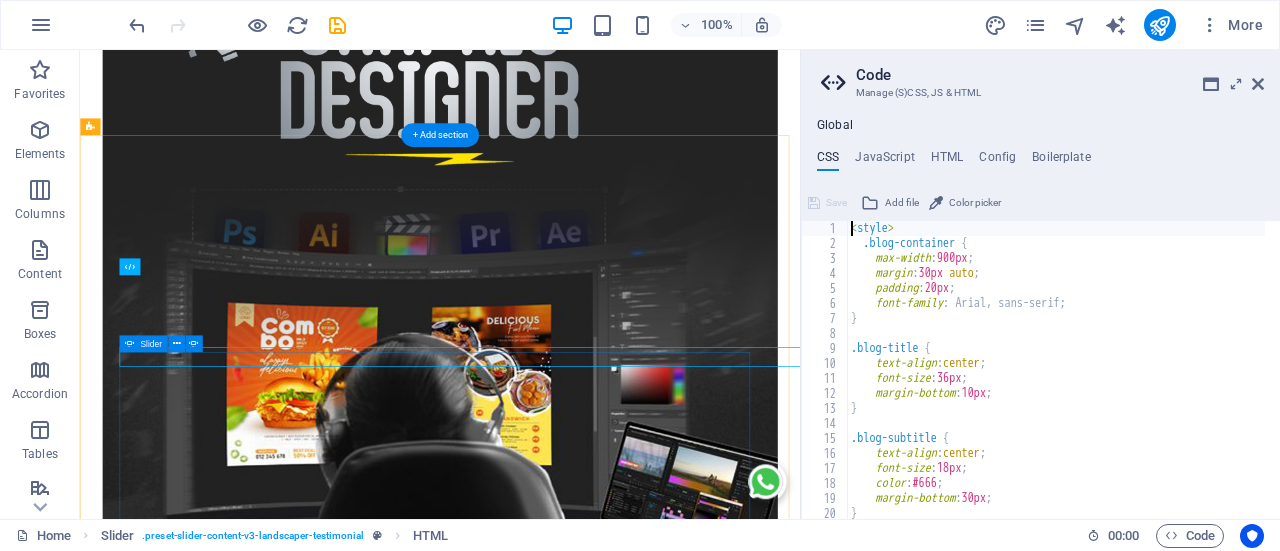 scroll, scrollTop: 1887, scrollLeft: 0, axis: vertical 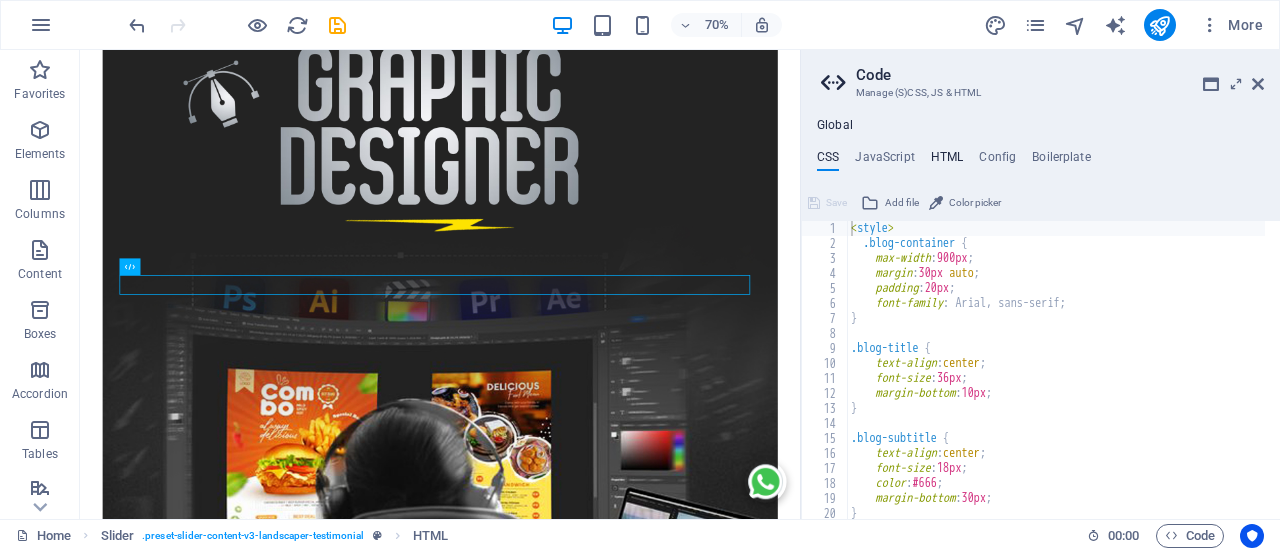 click on "HTML" at bounding box center [947, 161] 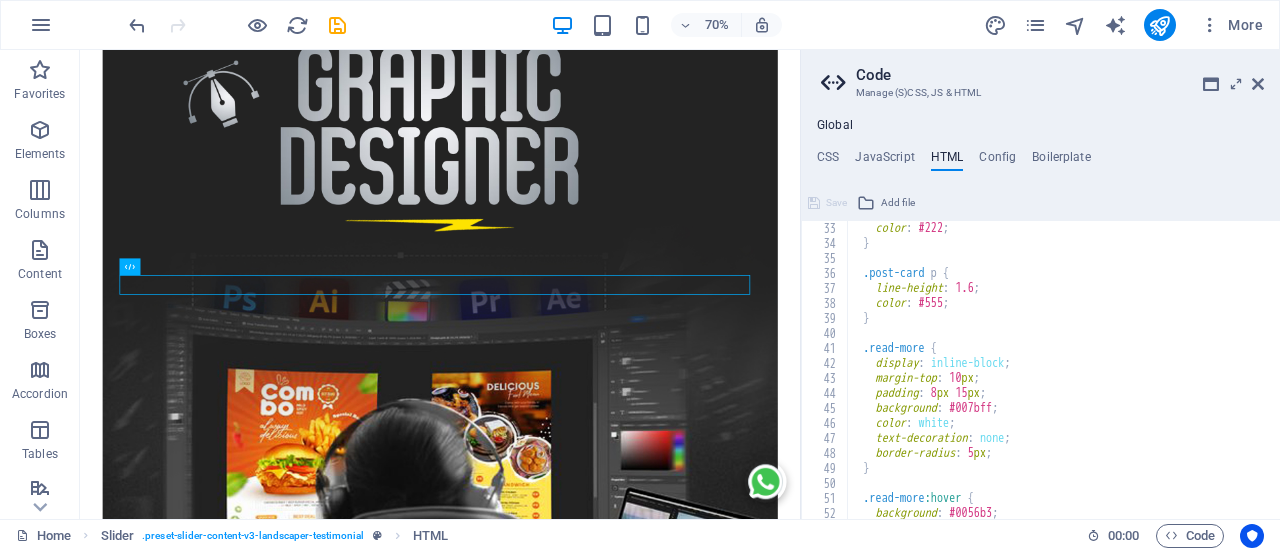 scroll, scrollTop: 720, scrollLeft: 0, axis: vertical 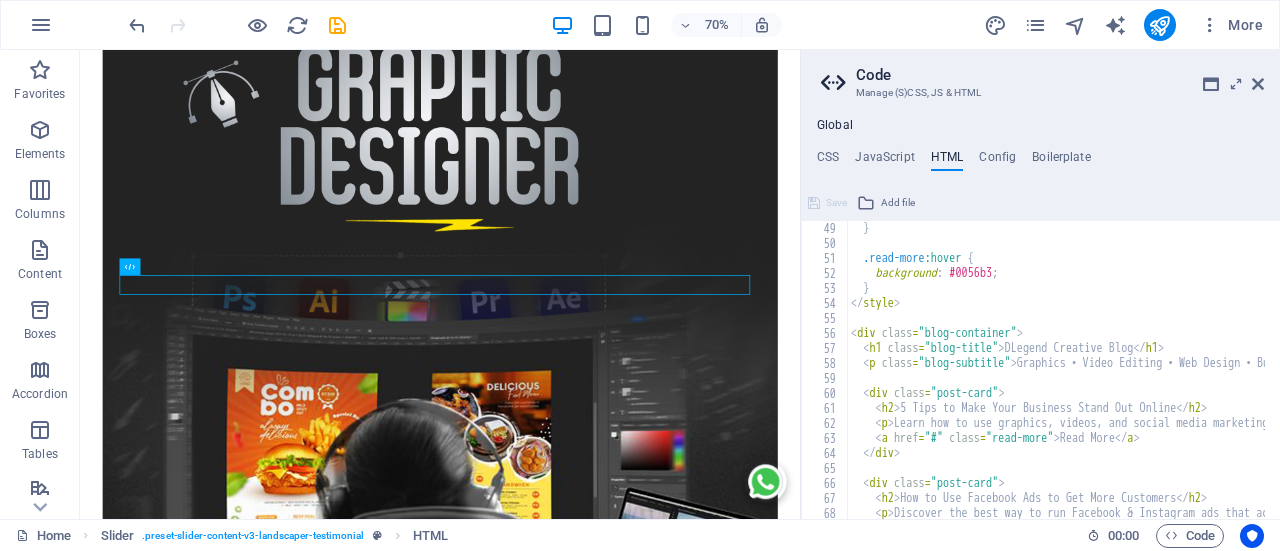 click on "Code" at bounding box center [1060, 75] 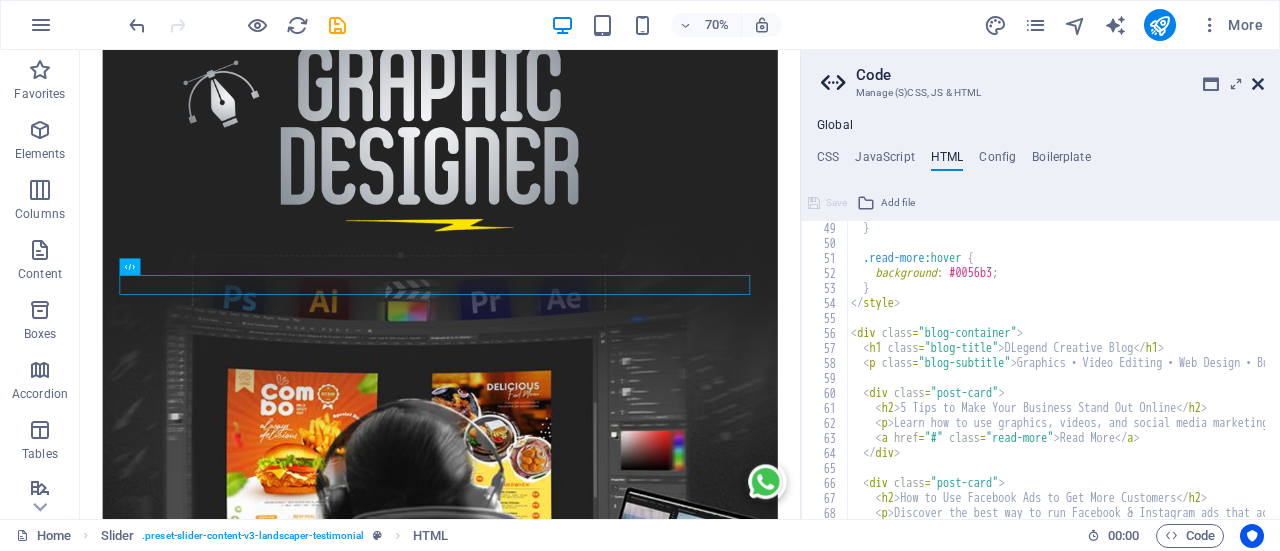 click at bounding box center [1258, 84] 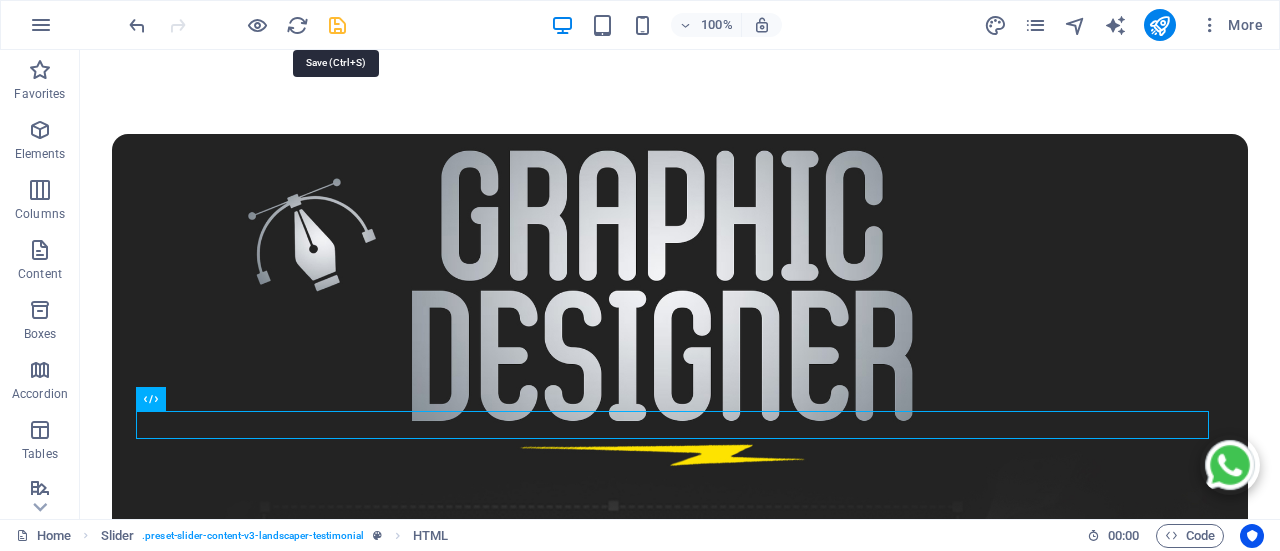 click at bounding box center [337, 25] 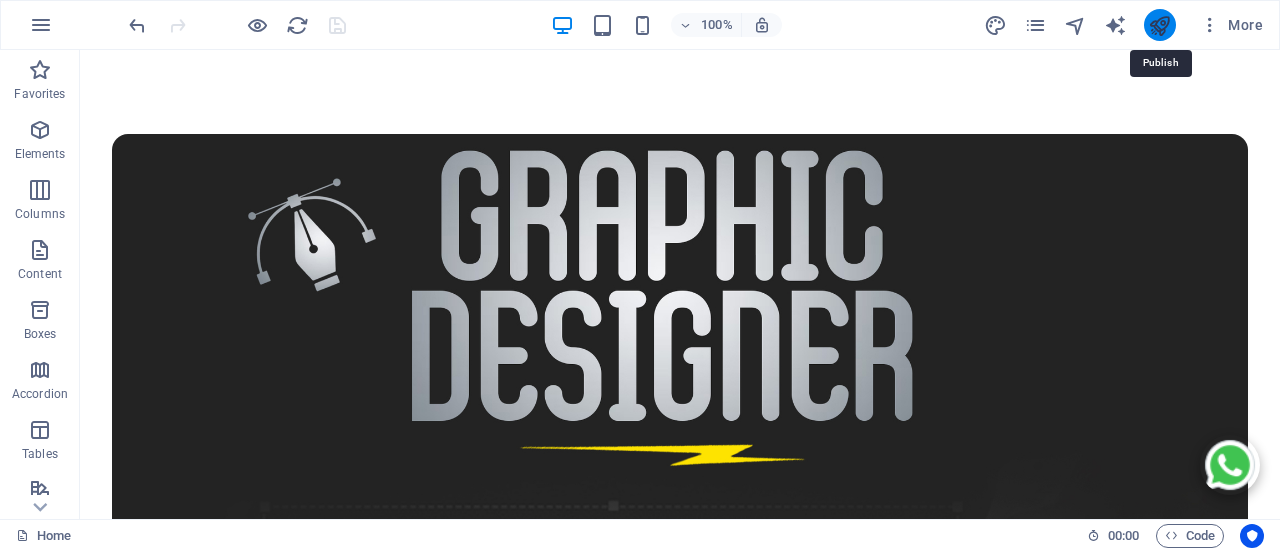 click at bounding box center (1159, 25) 